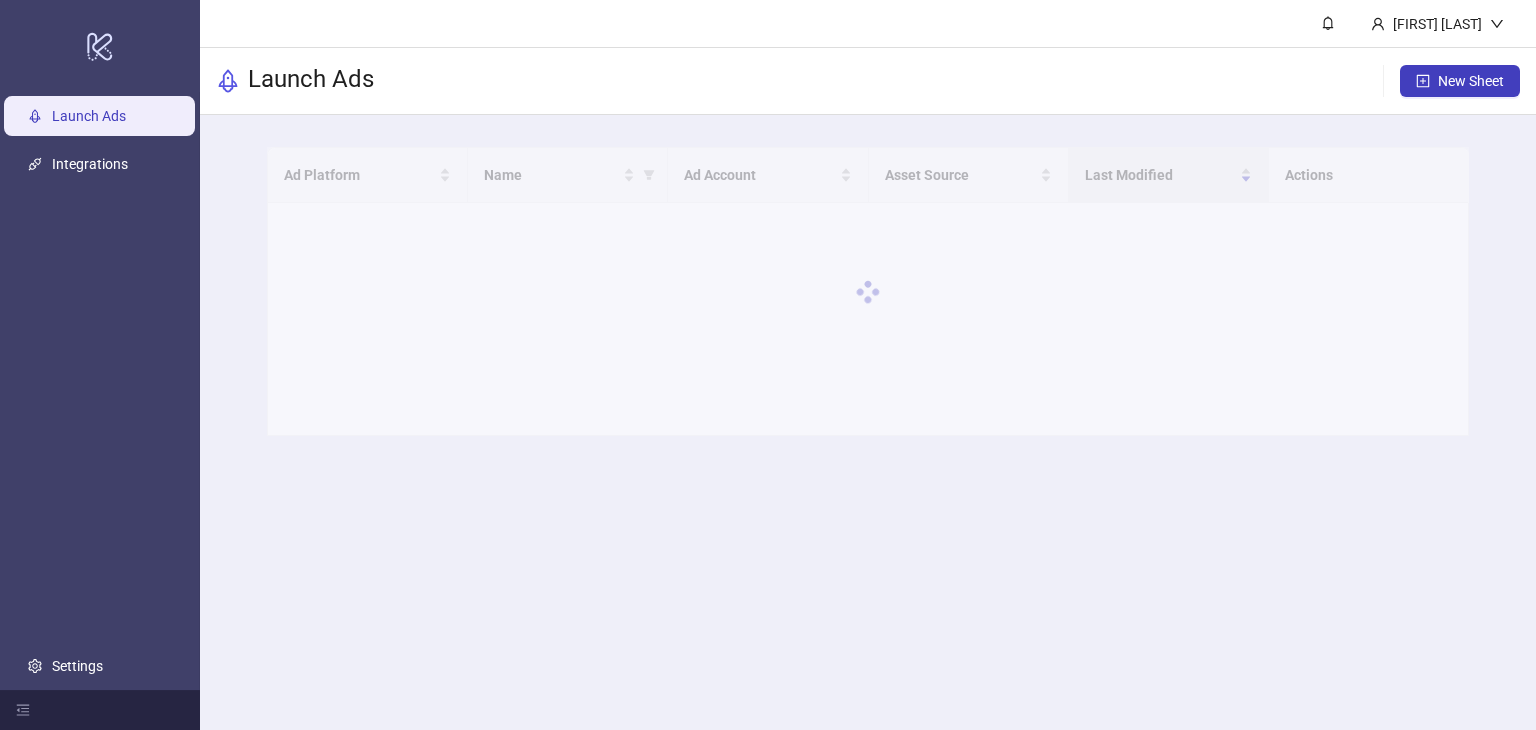 scroll, scrollTop: 0, scrollLeft: 0, axis: both 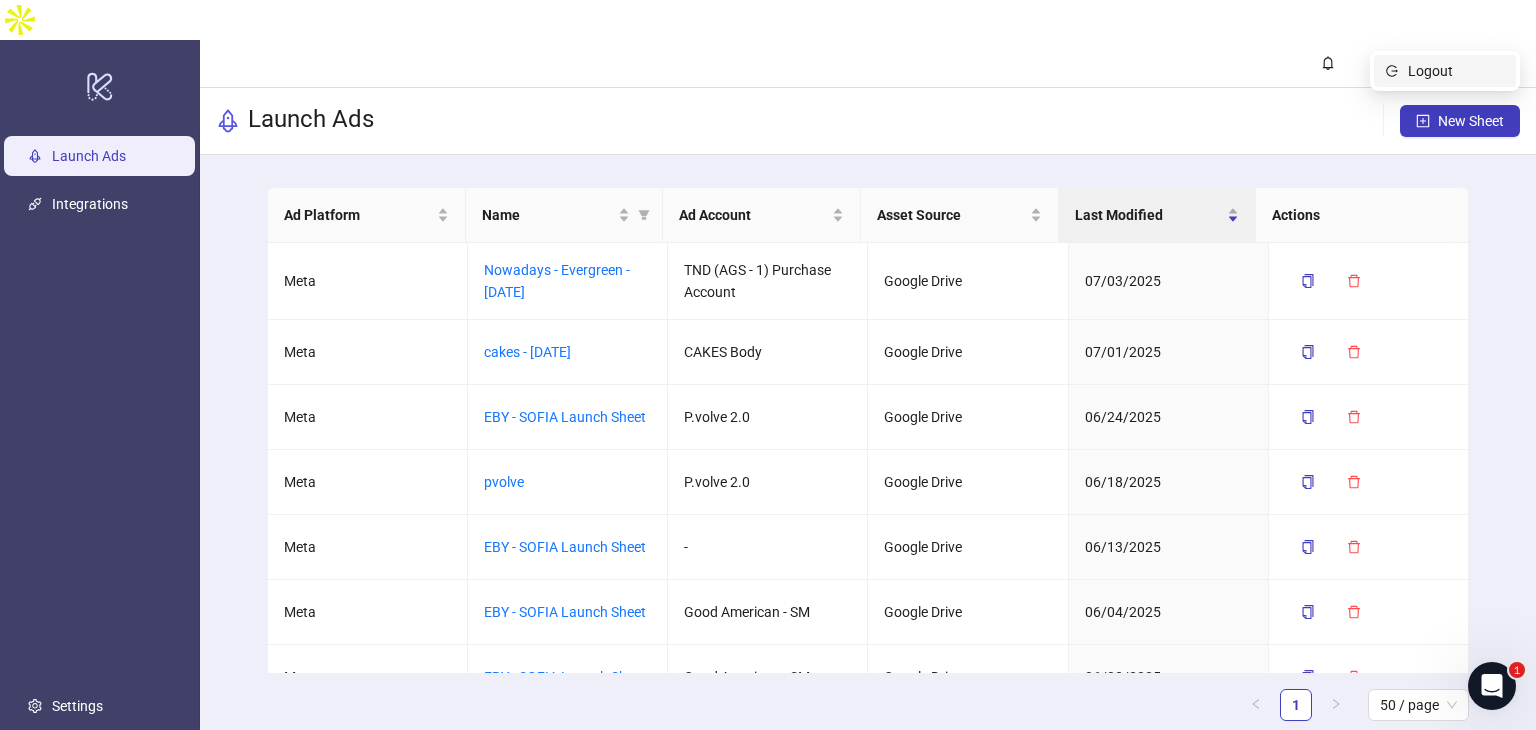 click on "Logout" at bounding box center (1456, 71) 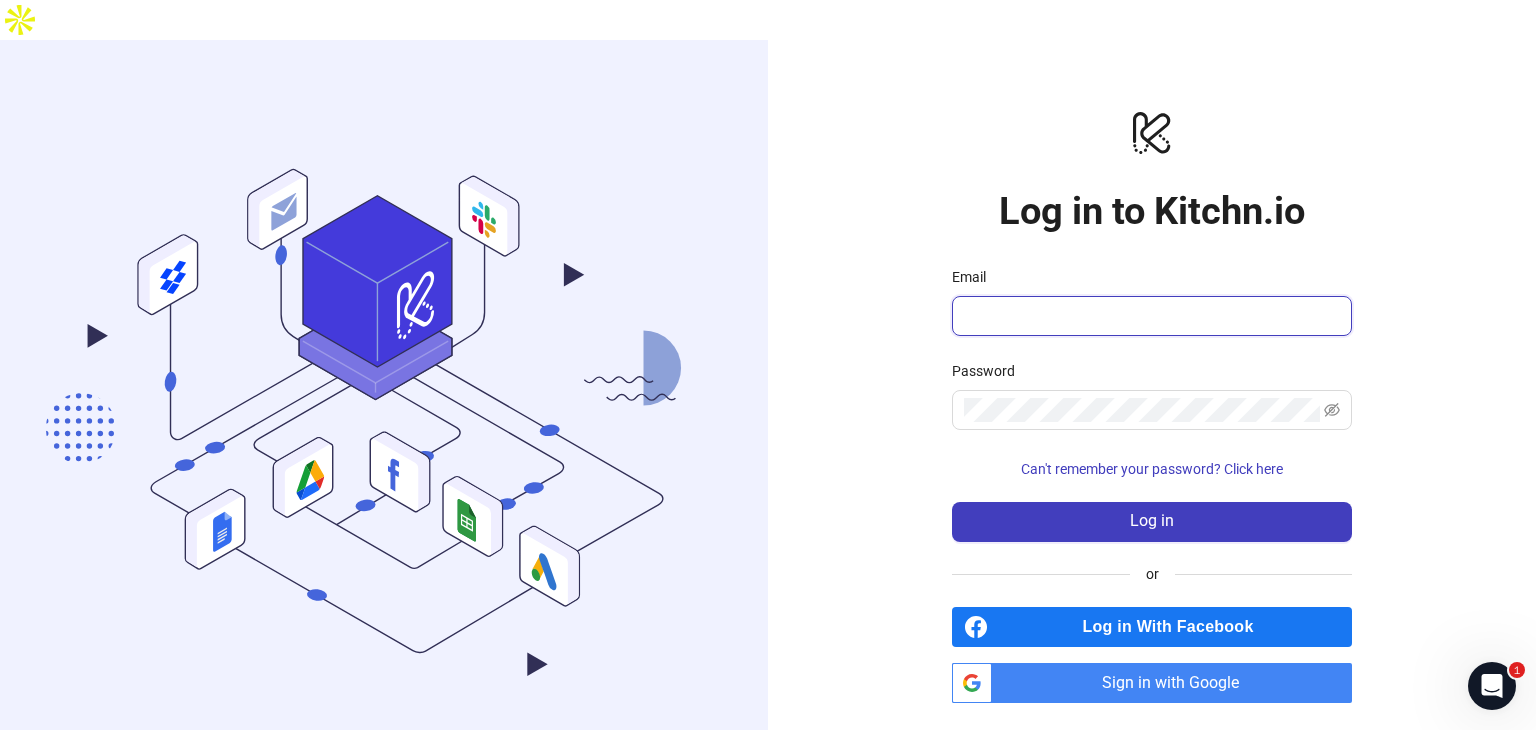 click on "Email" at bounding box center [1150, 316] 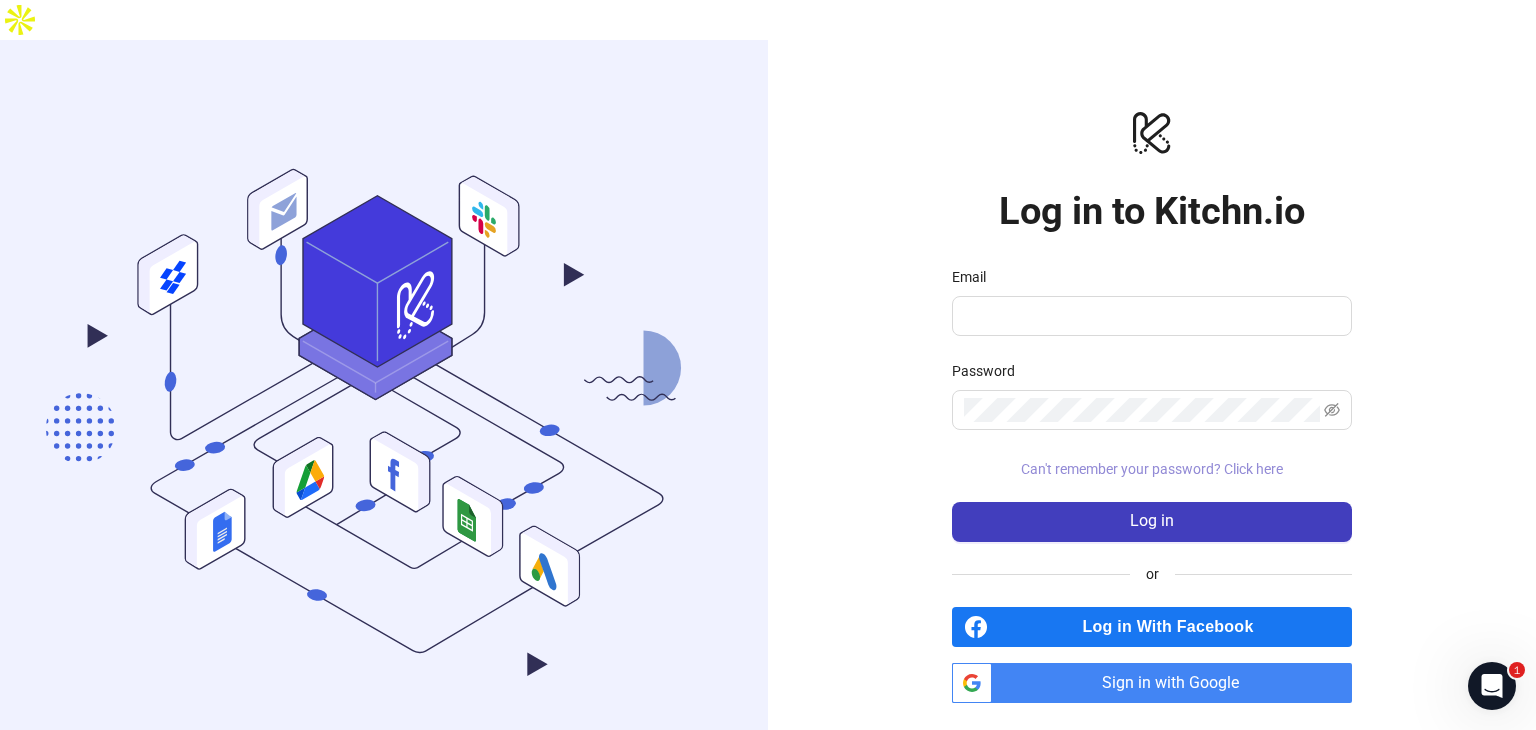 click on "Can't remember your password? Click here" at bounding box center (1152, 470) 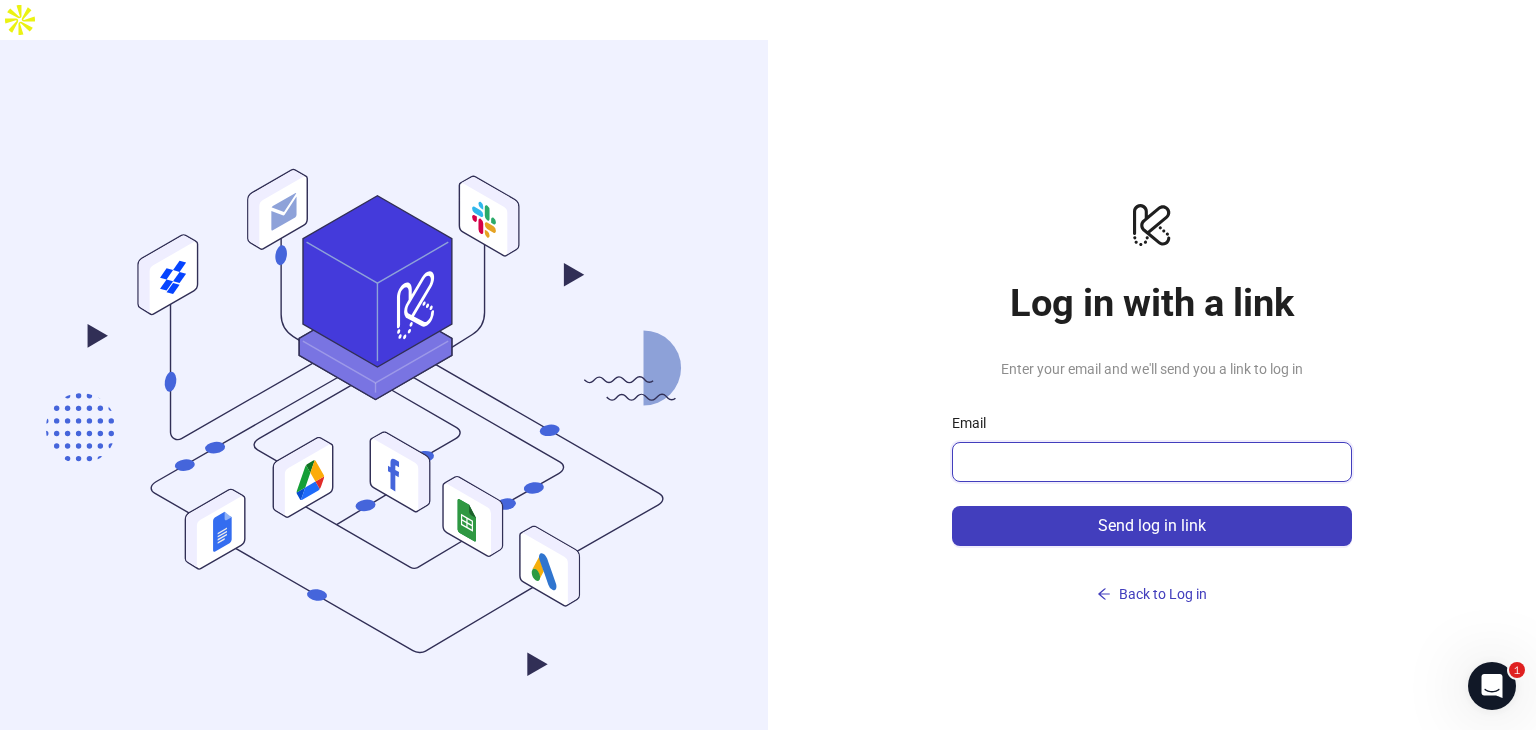 click on "Email" at bounding box center (1150, 462) 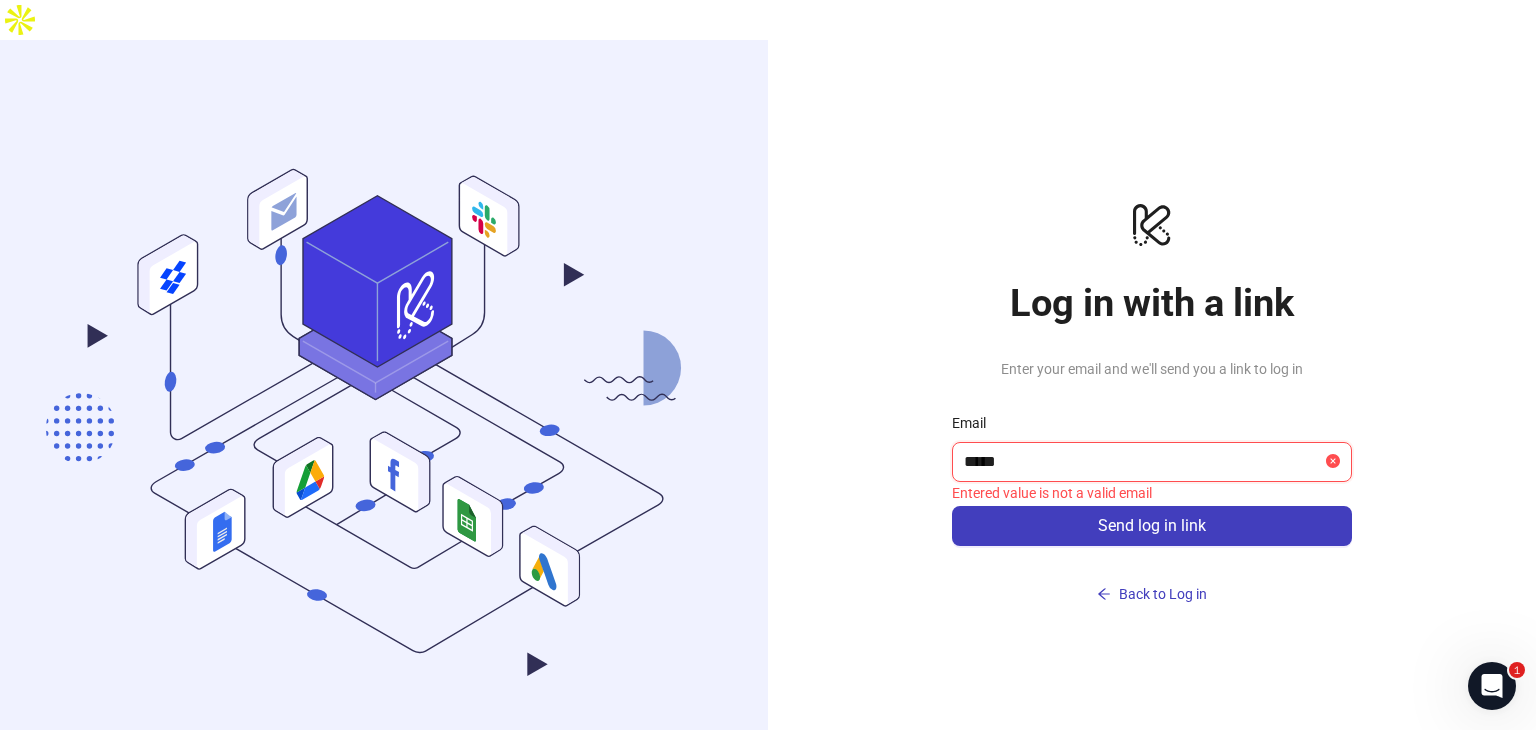 type on "**********" 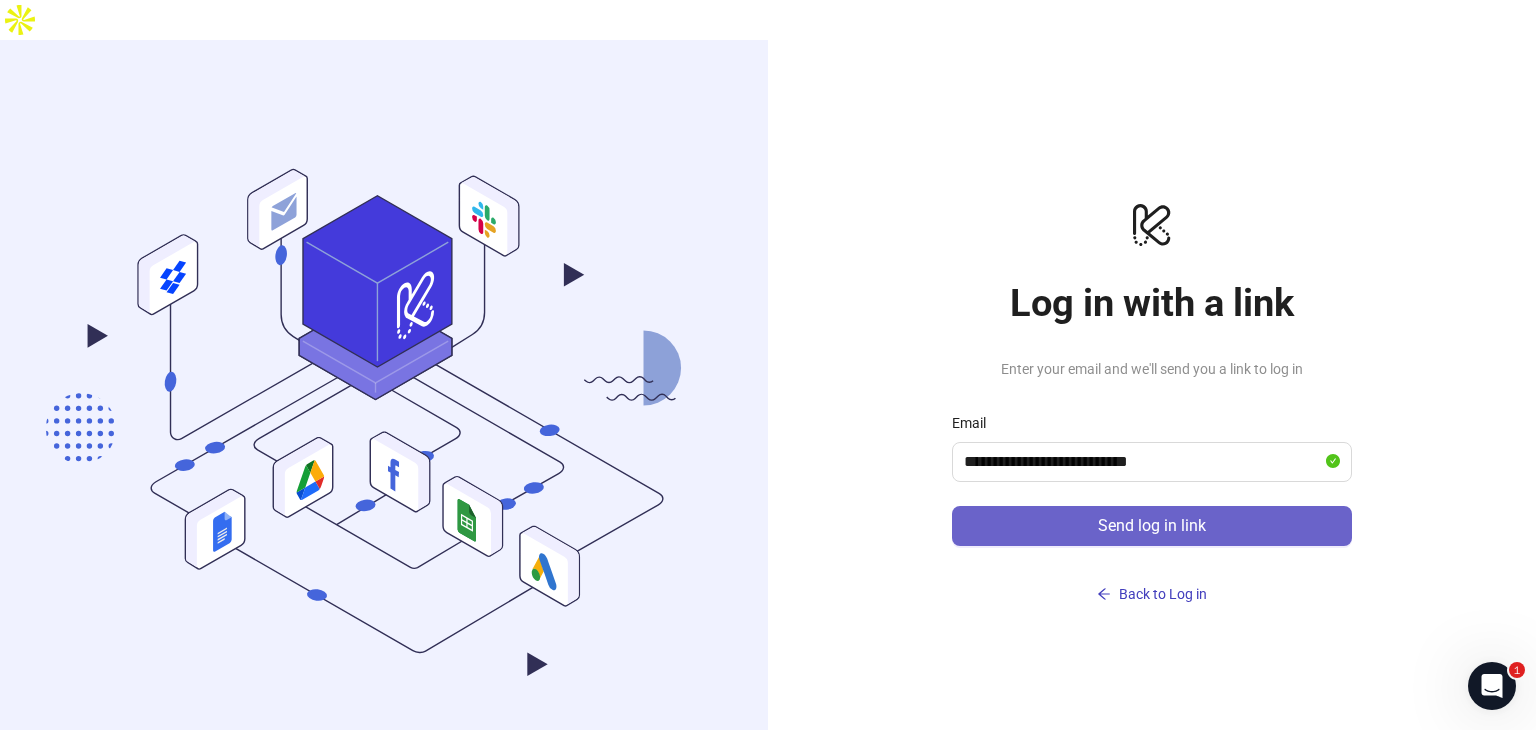 click on "Send log in link" at bounding box center (1152, 526) 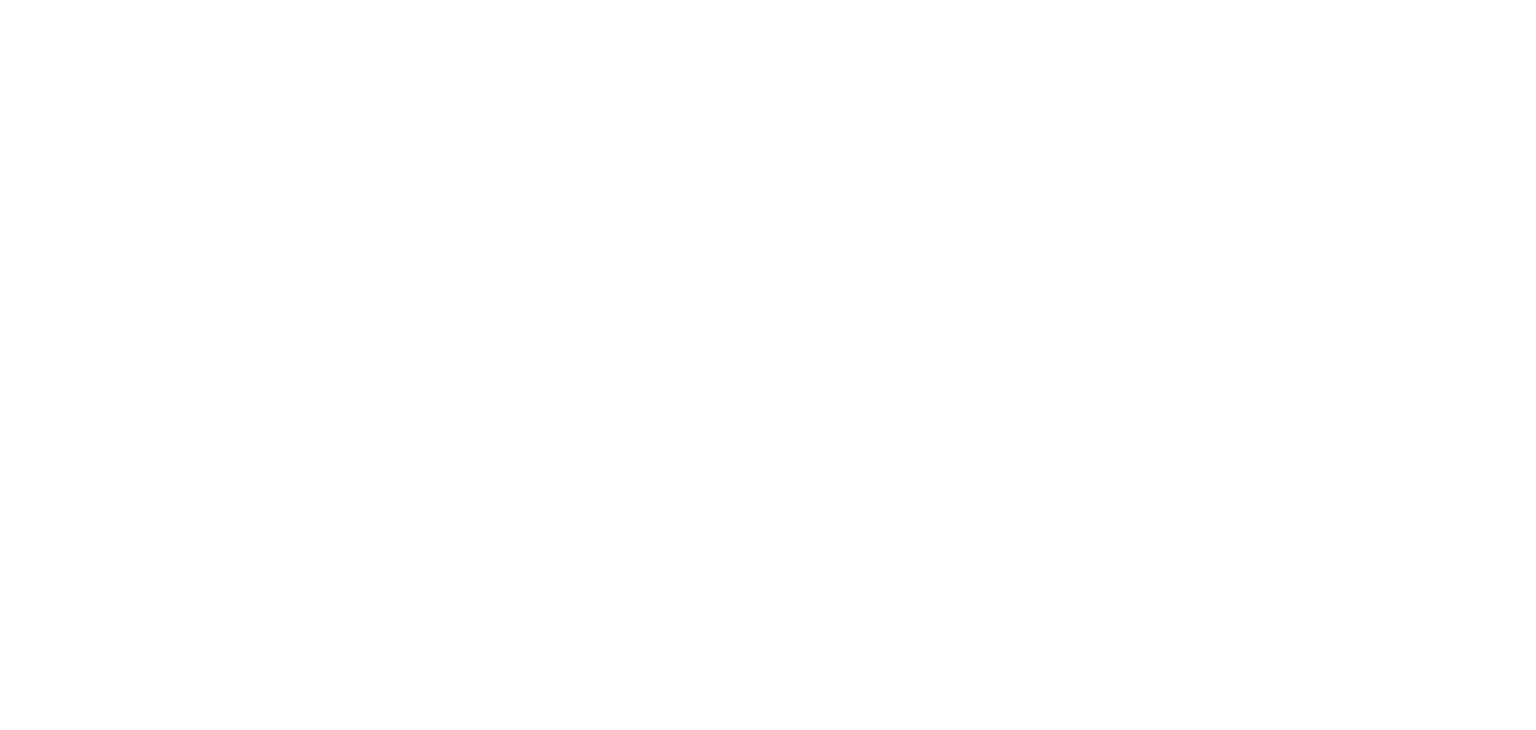 scroll, scrollTop: 0, scrollLeft: 0, axis: both 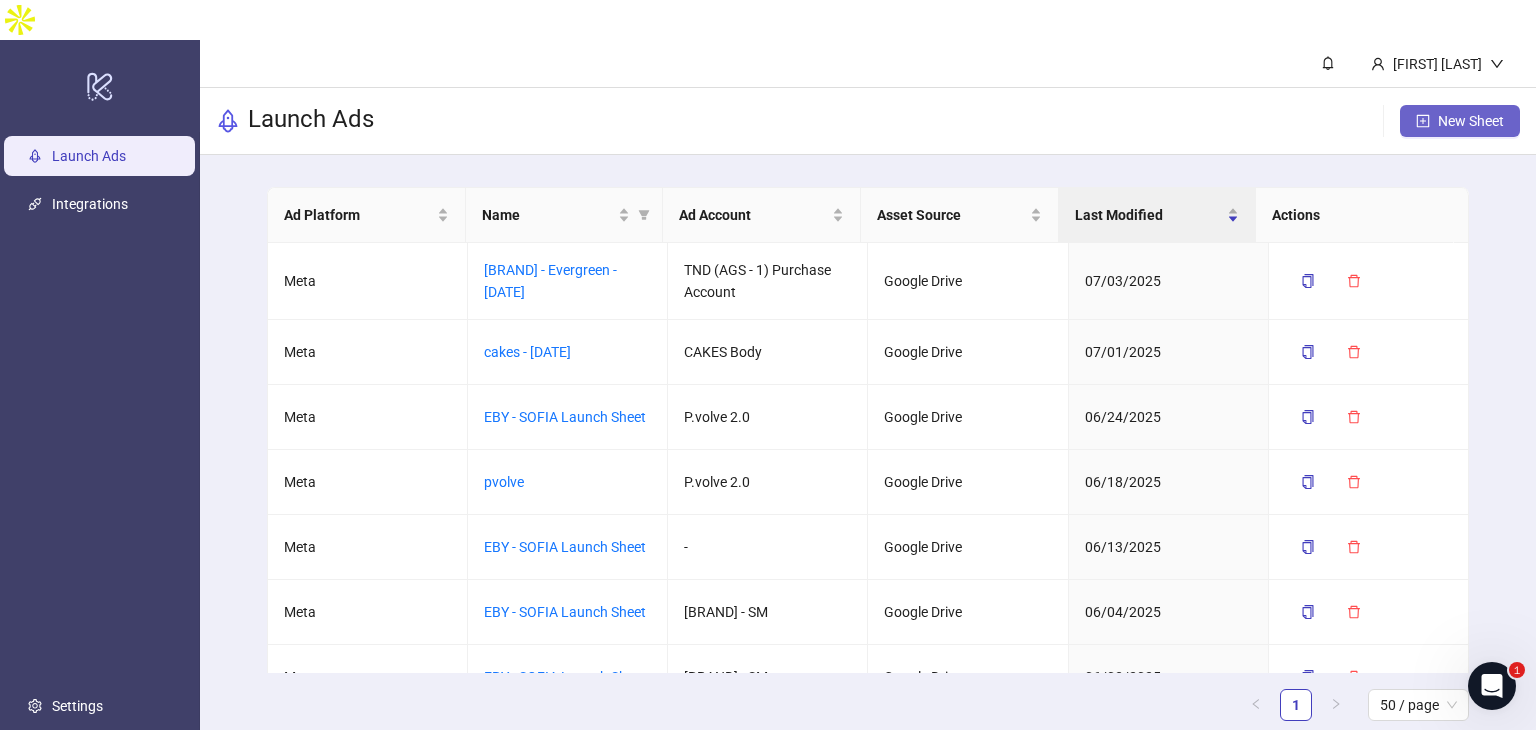 click on "New Sheet" at bounding box center (1471, 121) 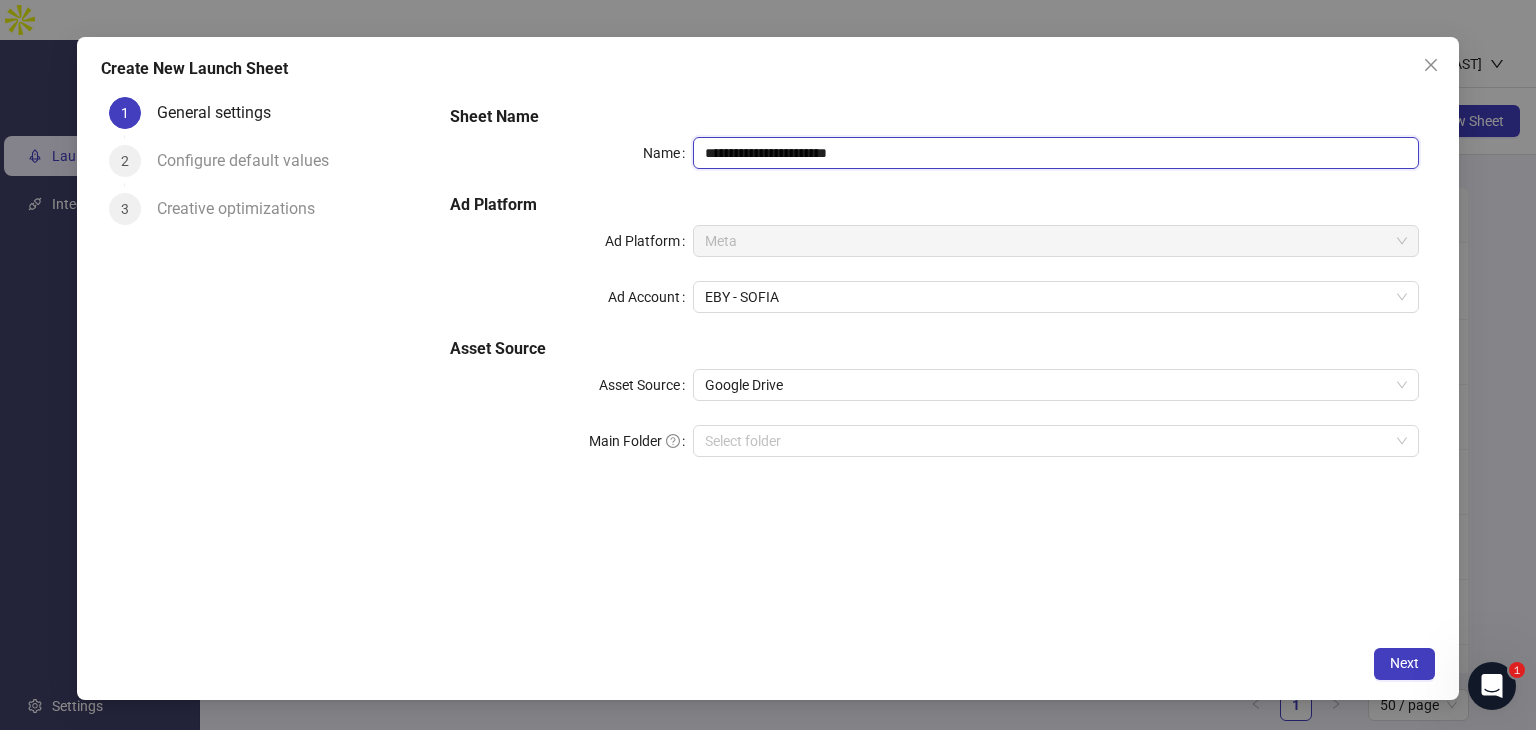click on "**********" at bounding box center (1056, 153) 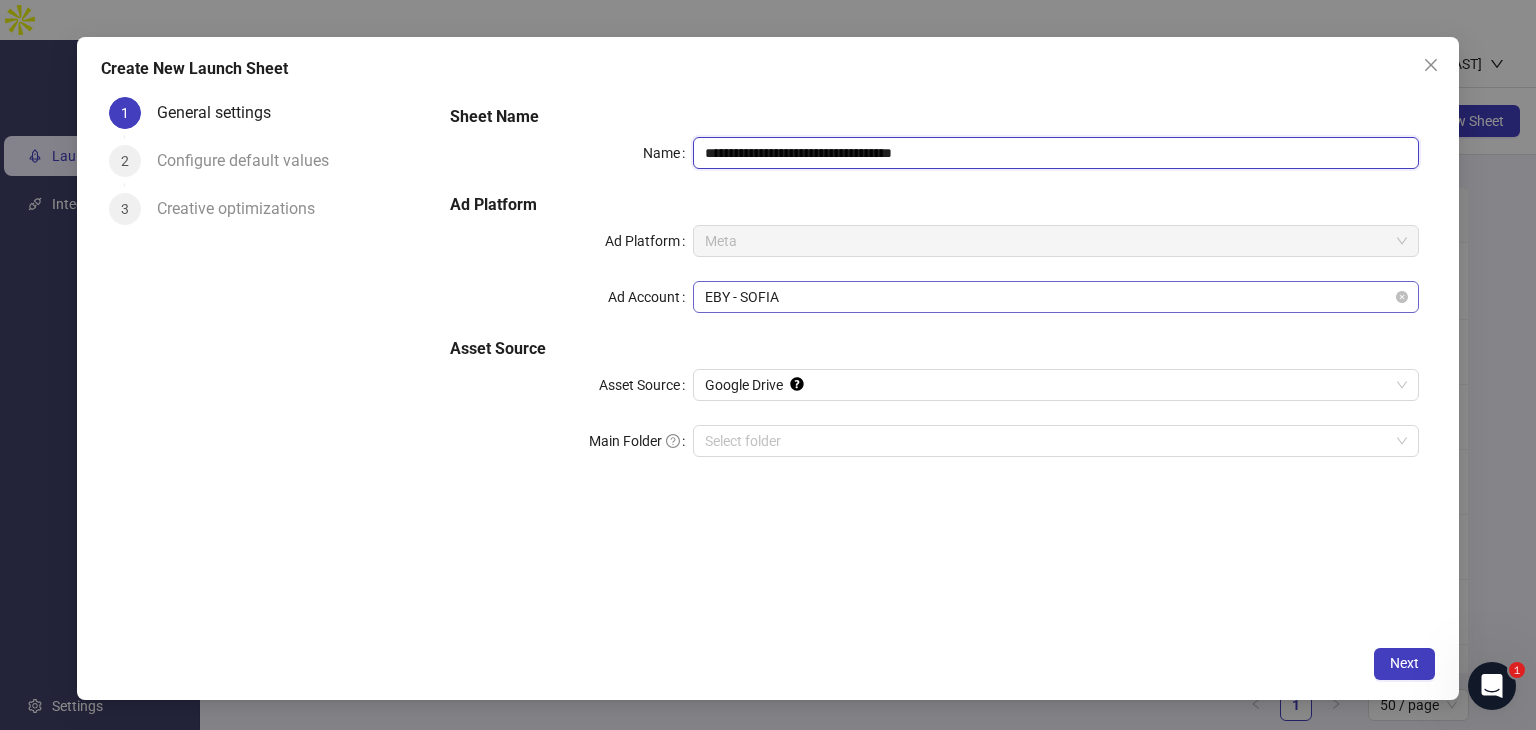 click on "EBY - SOFIA" at bounding box center (1056, 297) 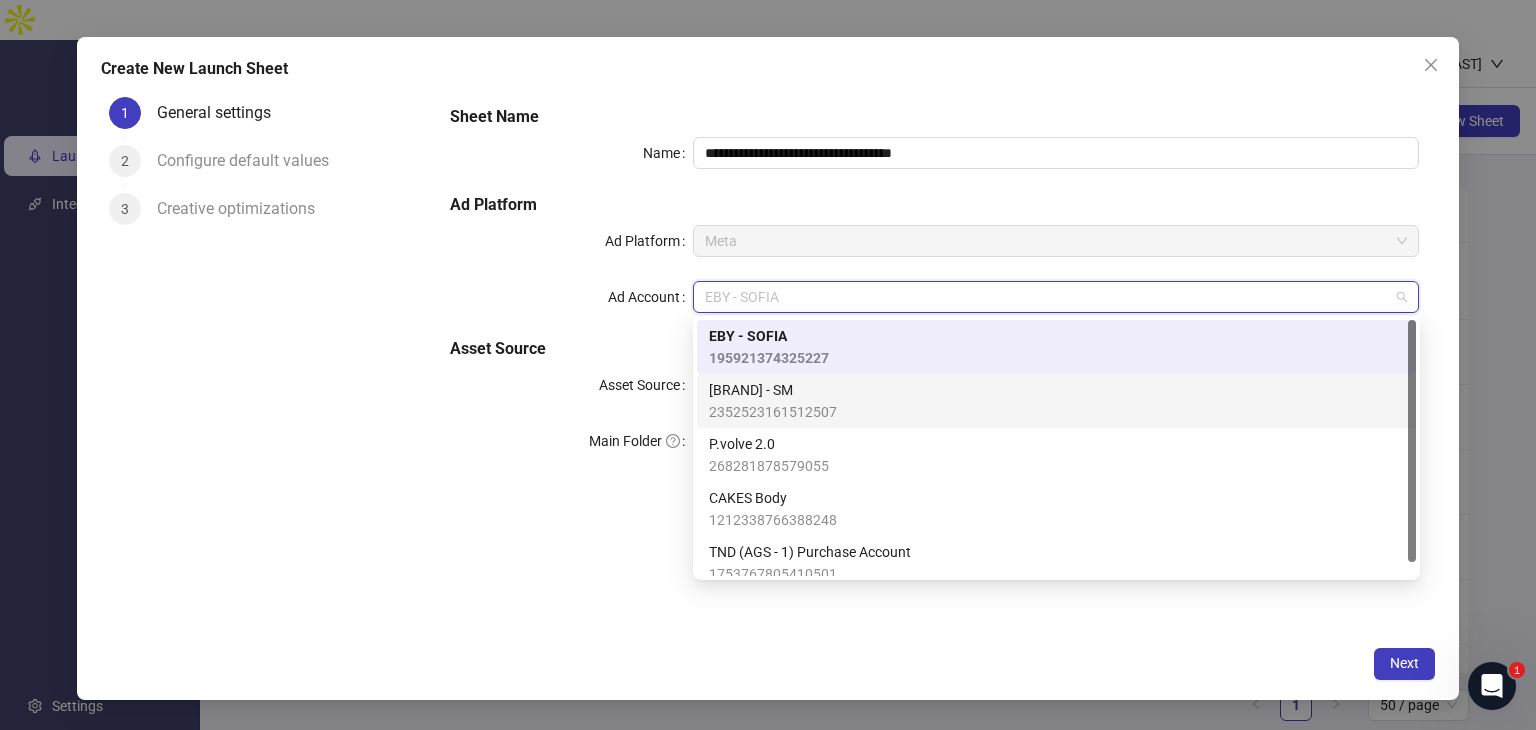 scroll, scrollTop: 14, scrollLeft: 0, axis: vertical 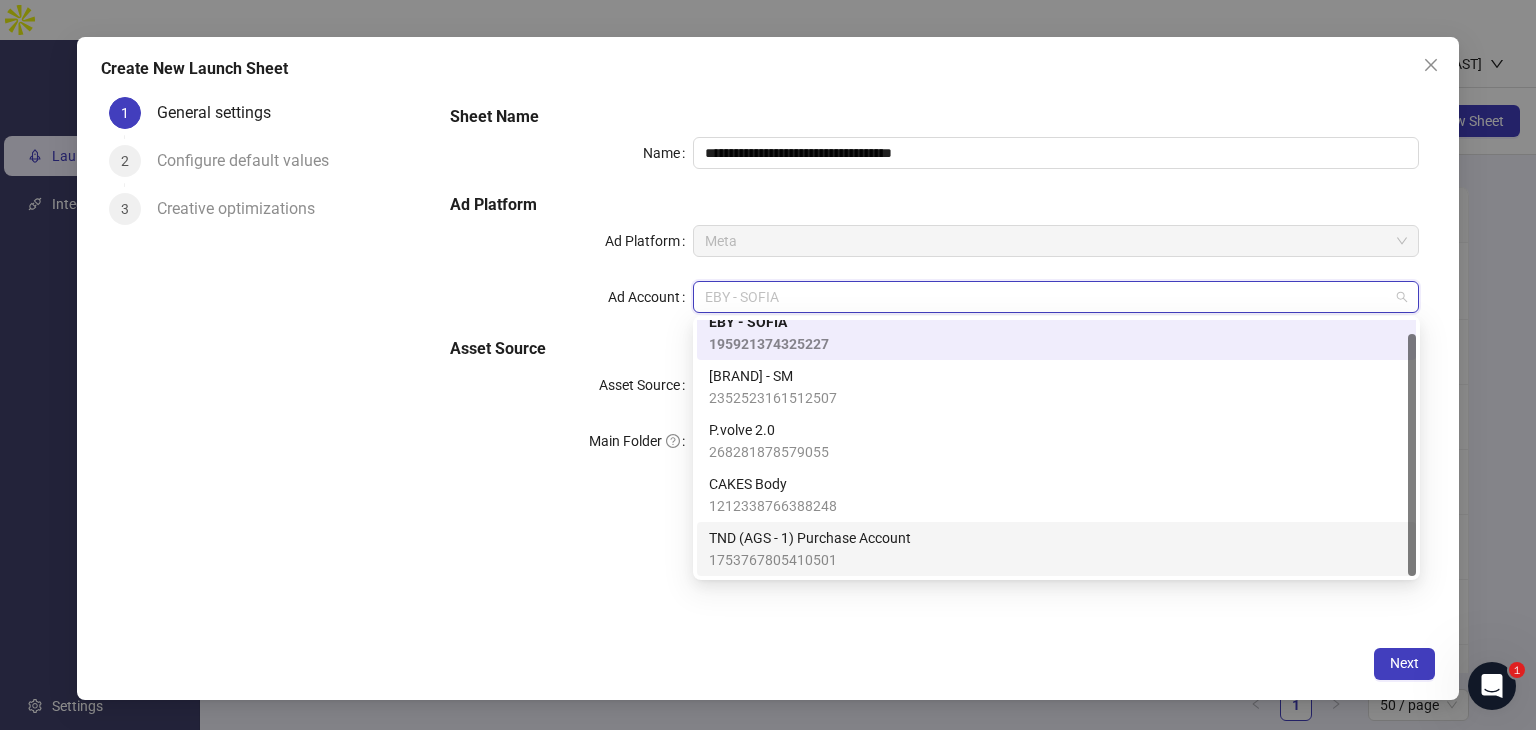 click on "1753767805410501" at bounding box center [810, 560] 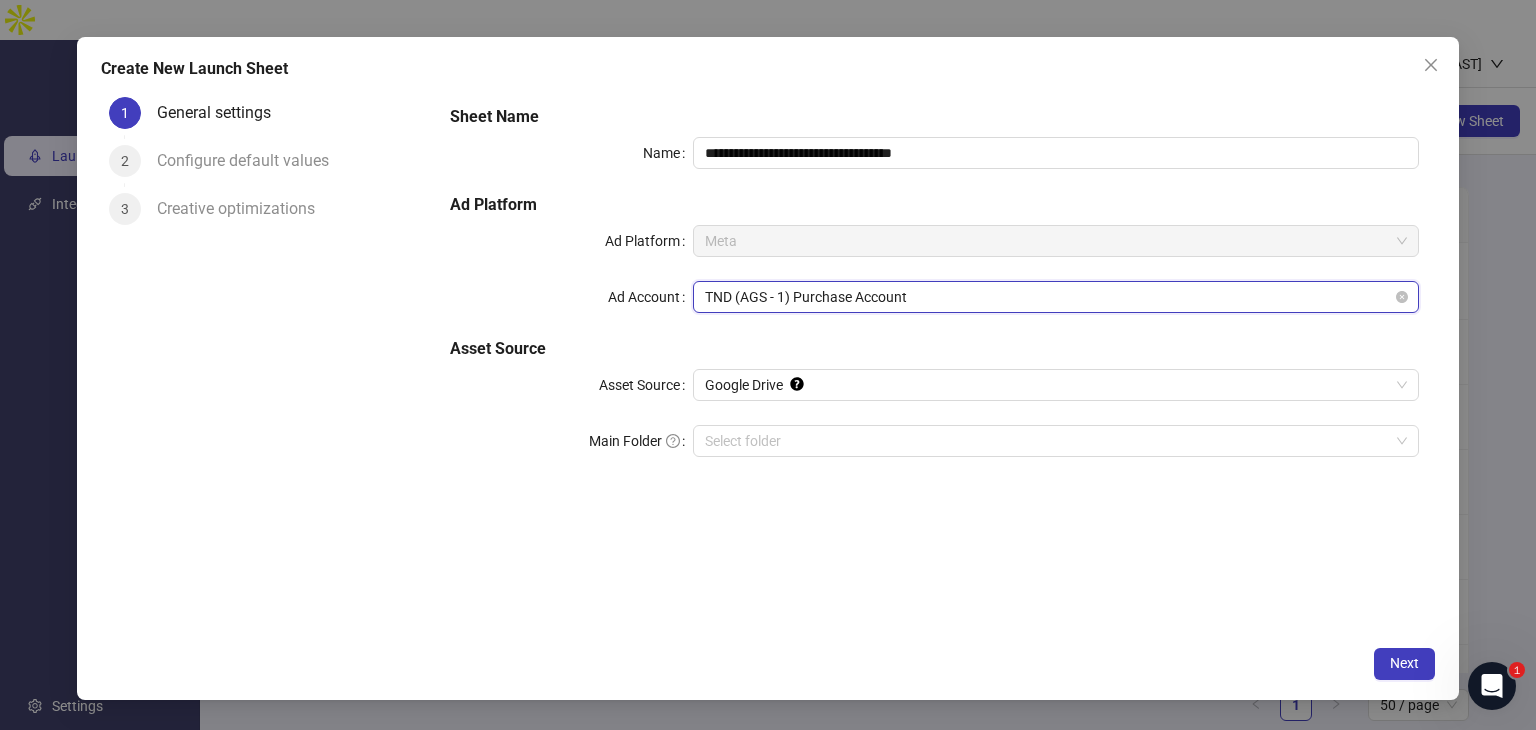 click on "TND (AGS - 1) Purchase Account" at bounding box center (1056, 297) 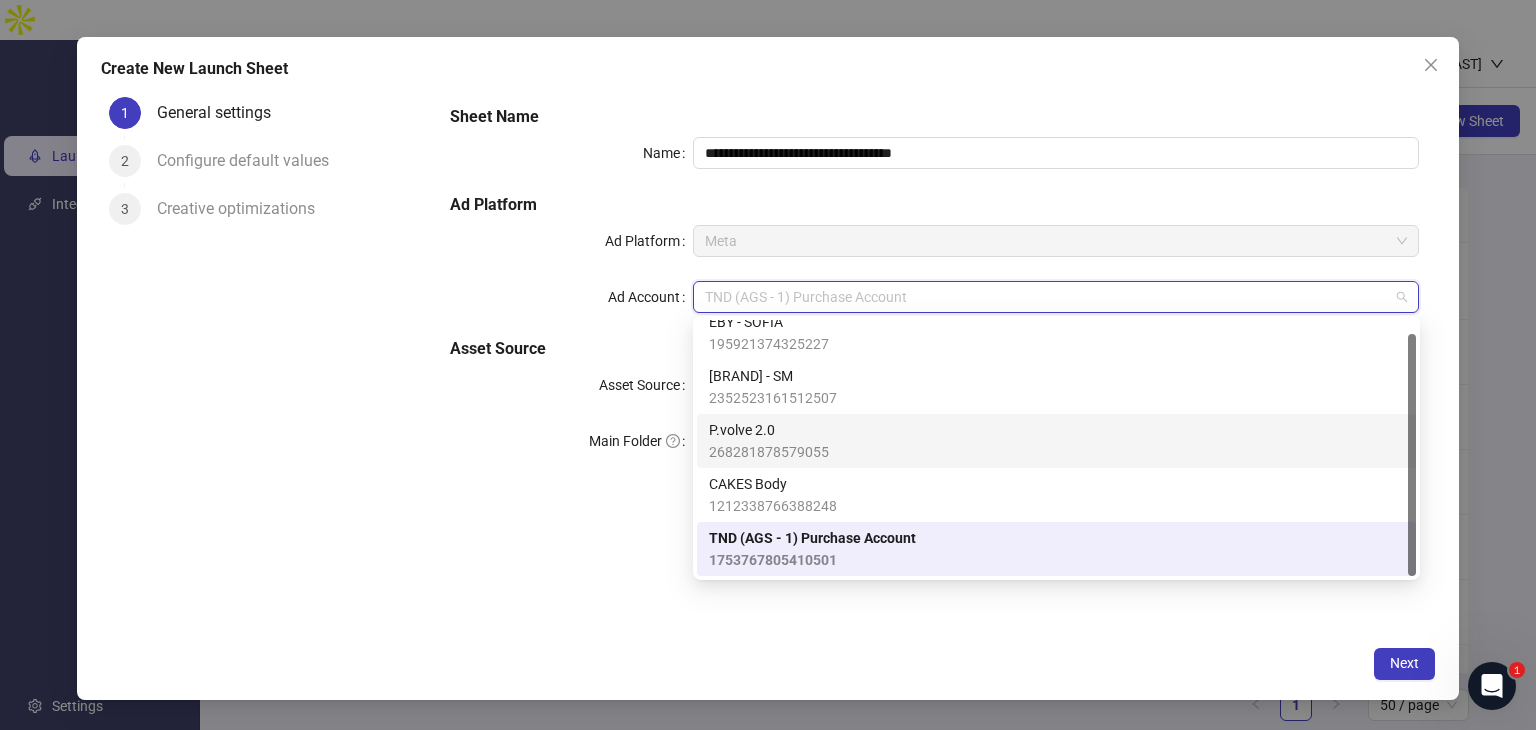 scroll, scrollTop: 0, scrollLeft: 0, axis: both 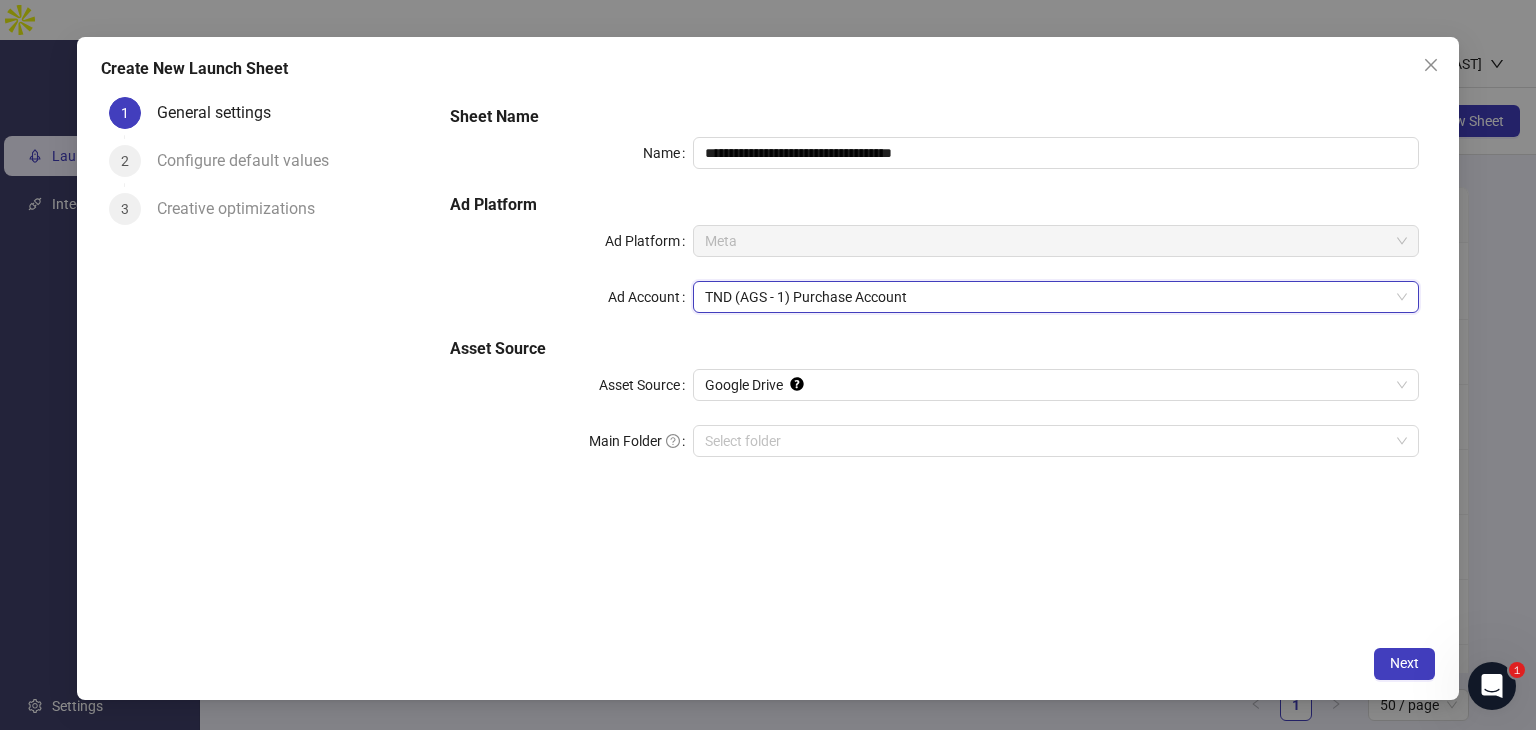 click on "**********" at bounding box center (934, 362) 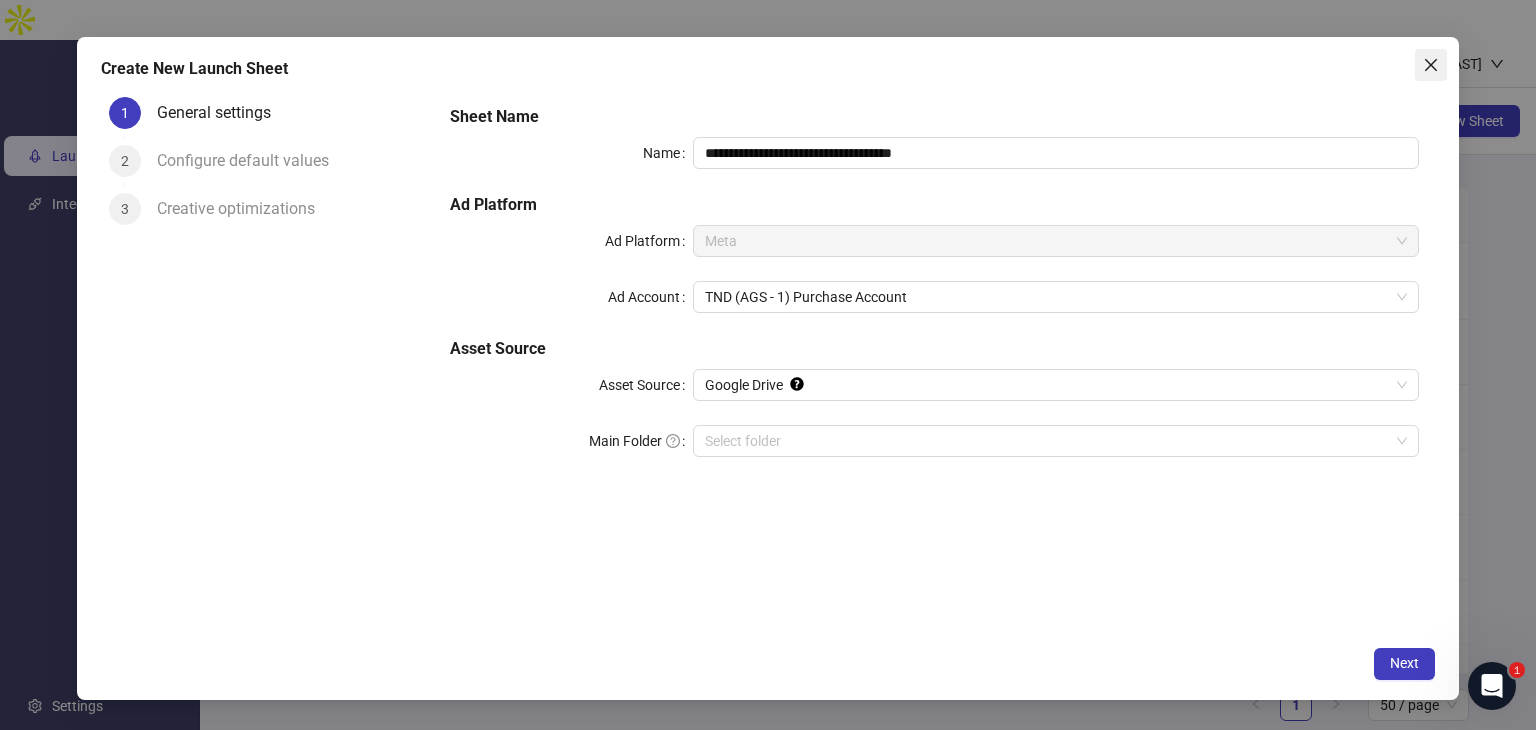 click at bounding box center (1431, 64) 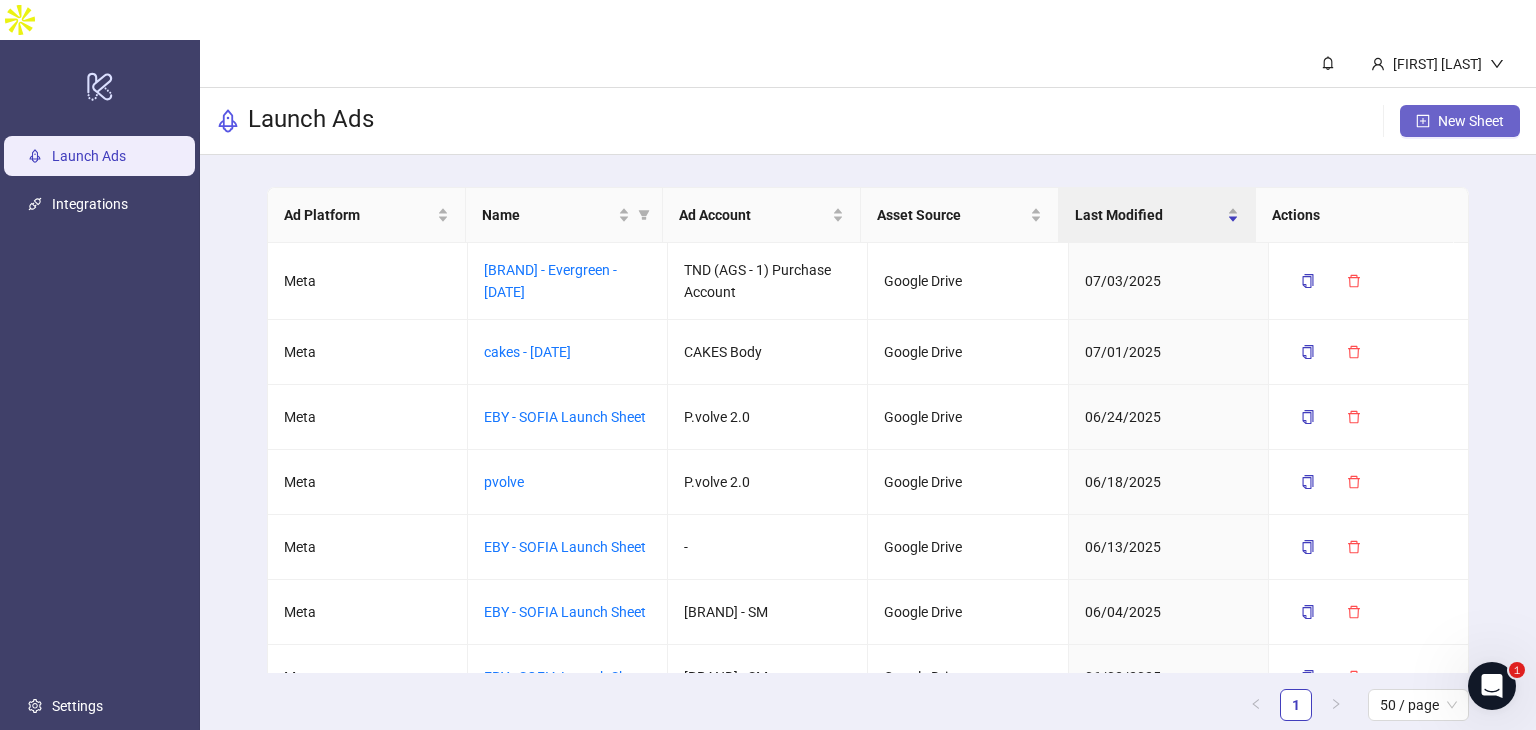 click on "New Sheet" at bounding box center (1471, 121) 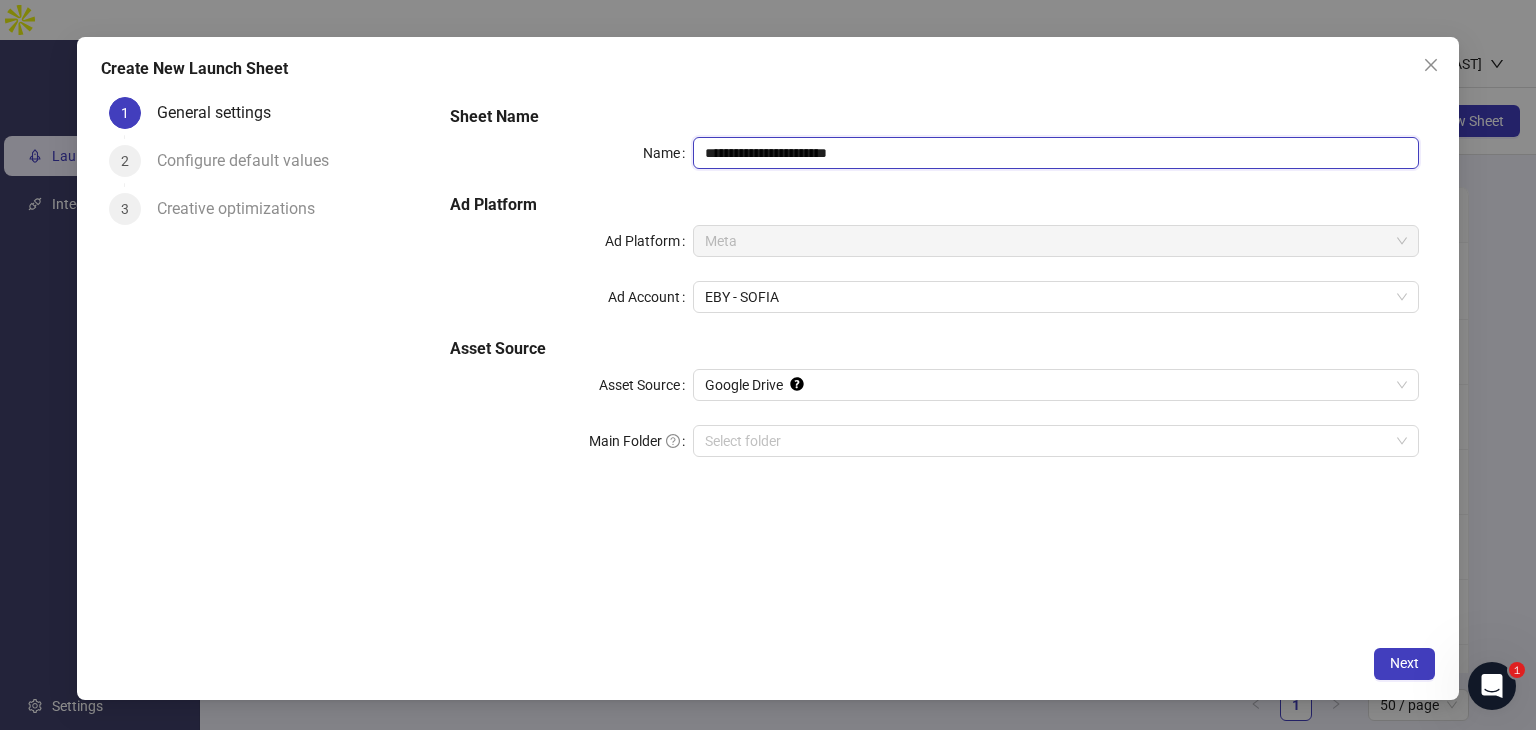 click on "**********" at bounding box center [1056, 153] 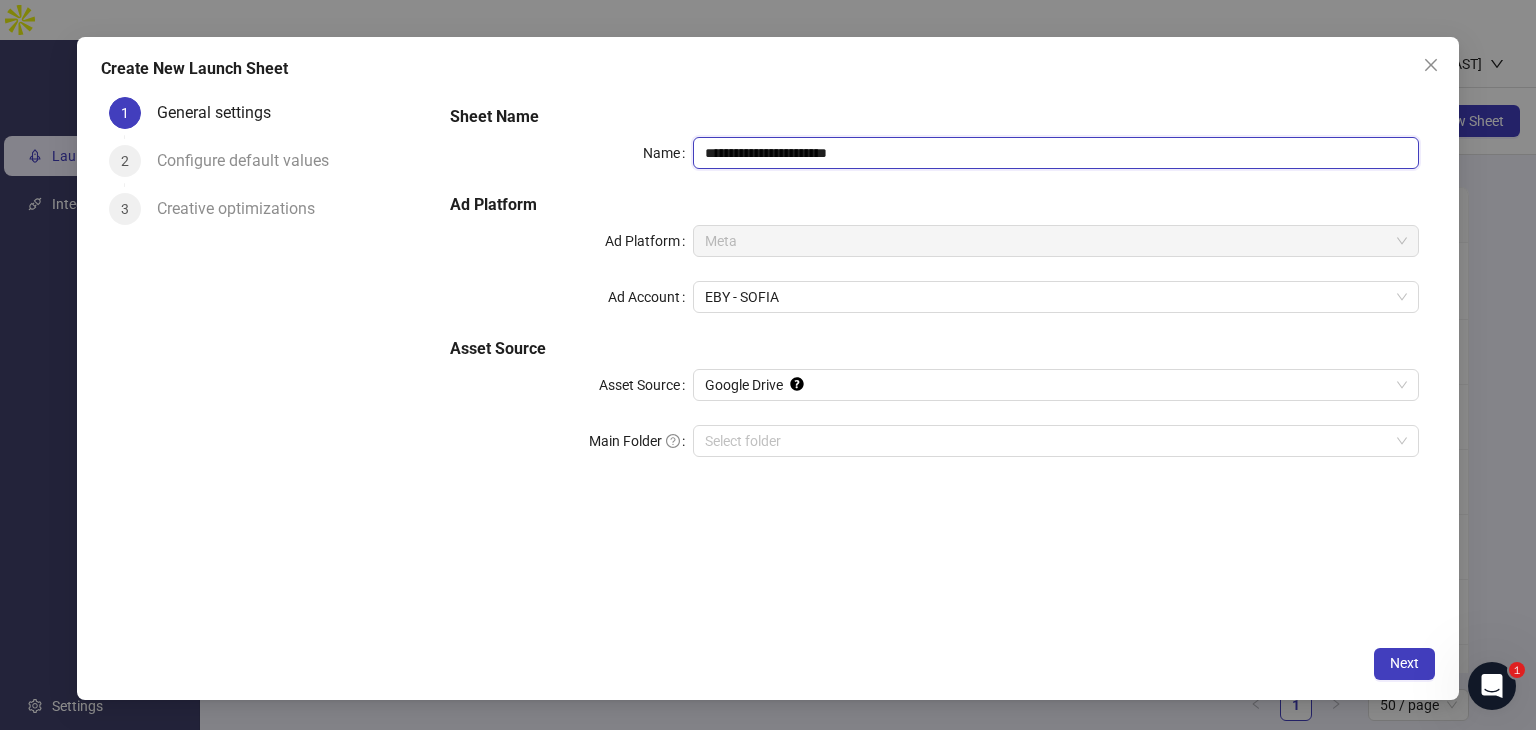 paste on "**********" 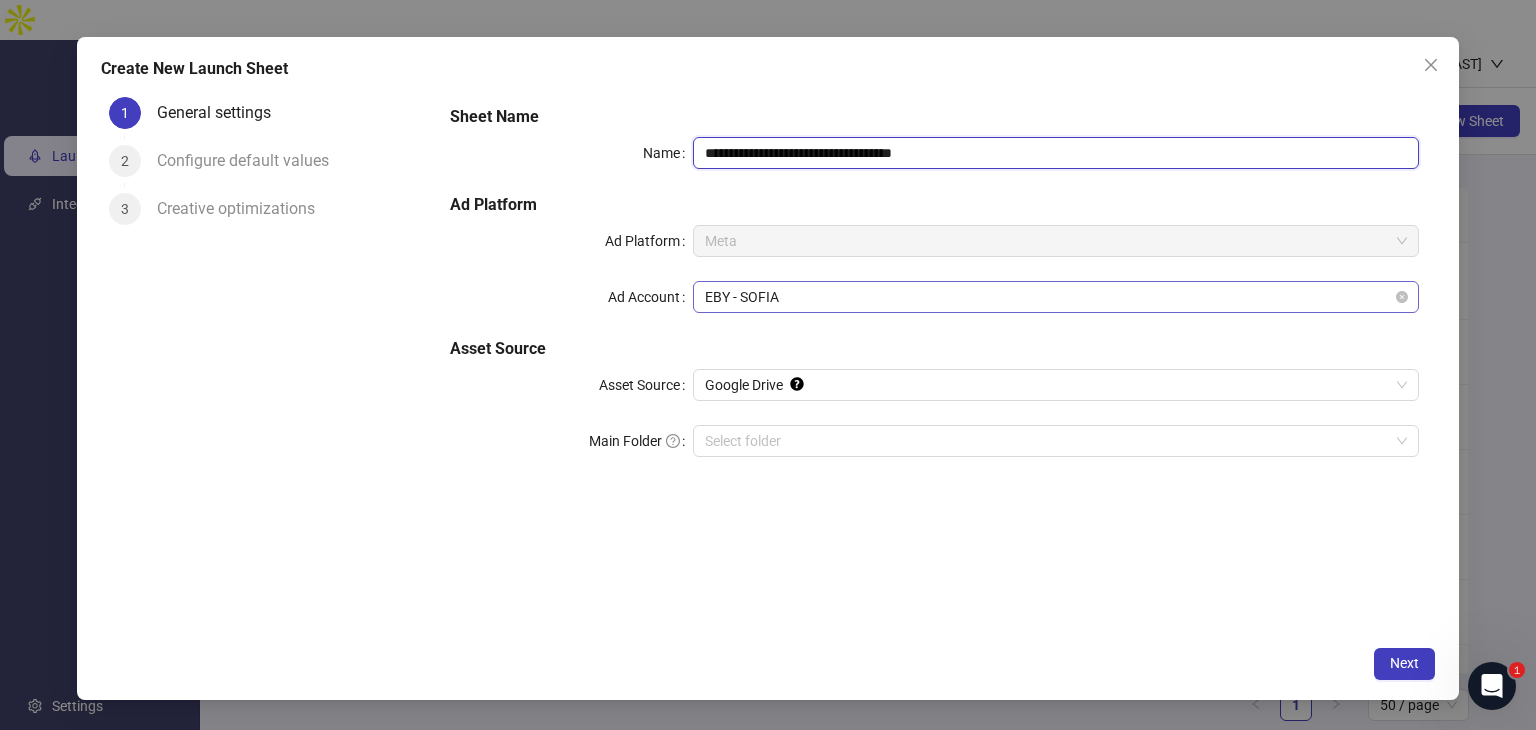 click on "EBY - SOFIA" at bounding box center (1056, 297) 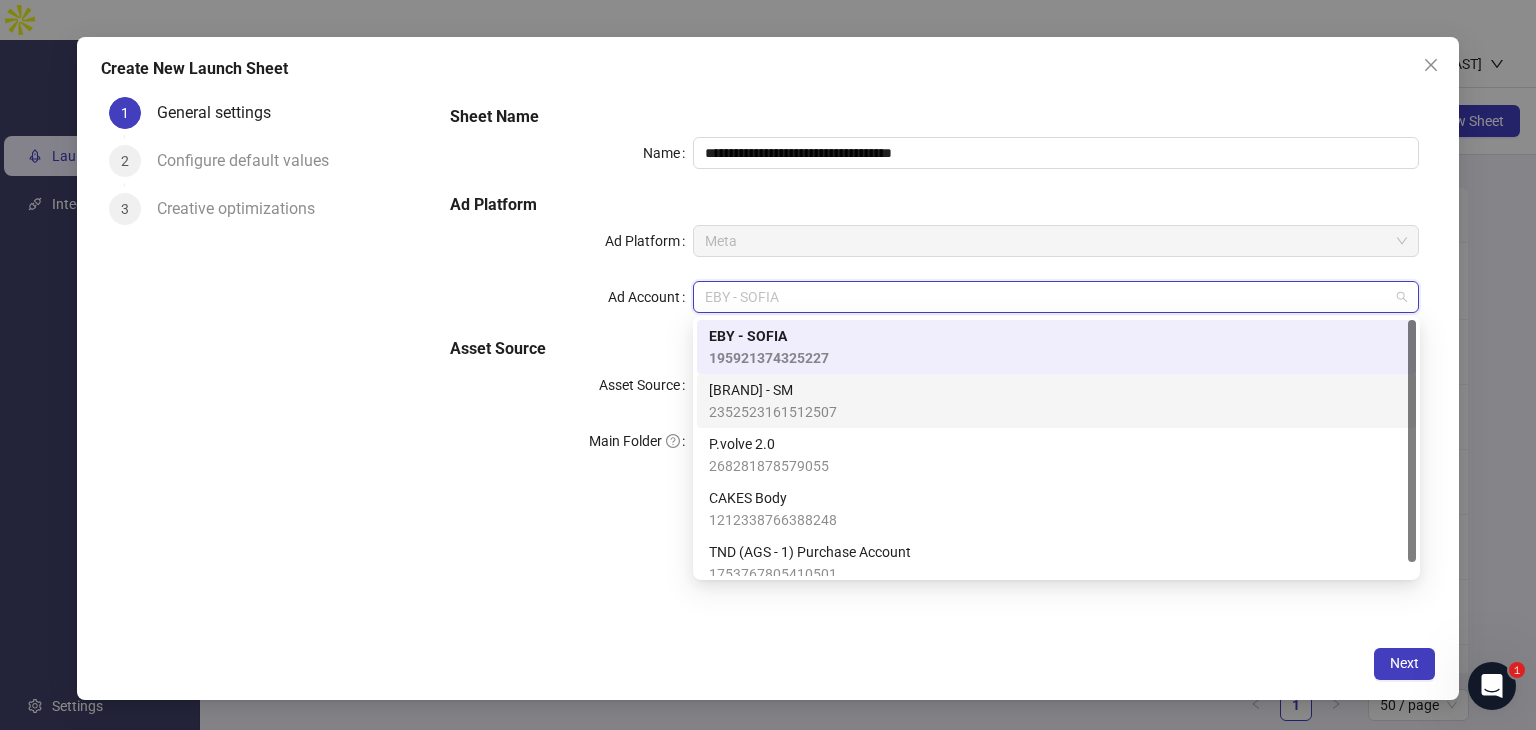 scroll, scrollTop: 14, scrollLeft: 0, axis: vertical 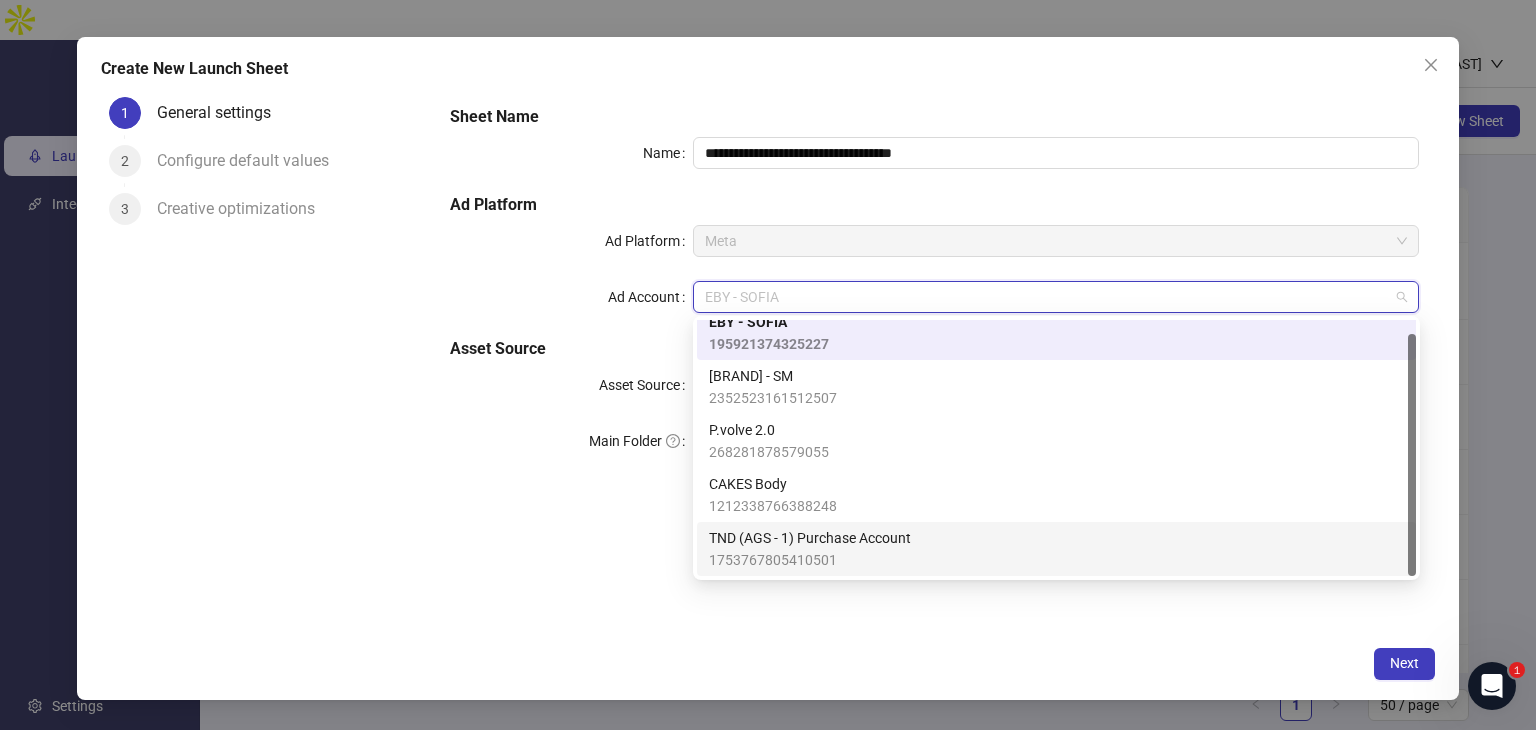 click on "1753767805410501" at bounding box center (810, 560) 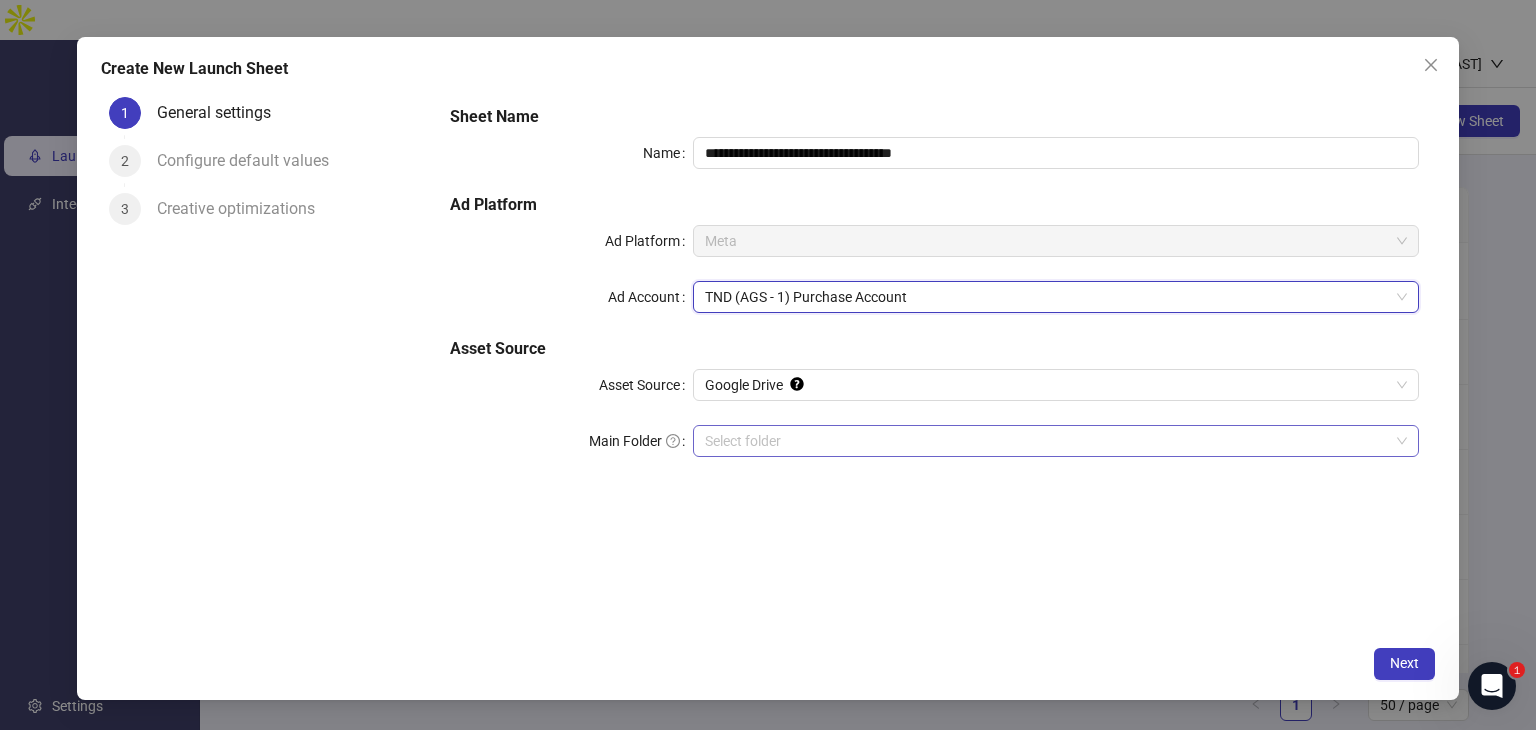 click on "Main Folder" at bounding box center (1047, 441) 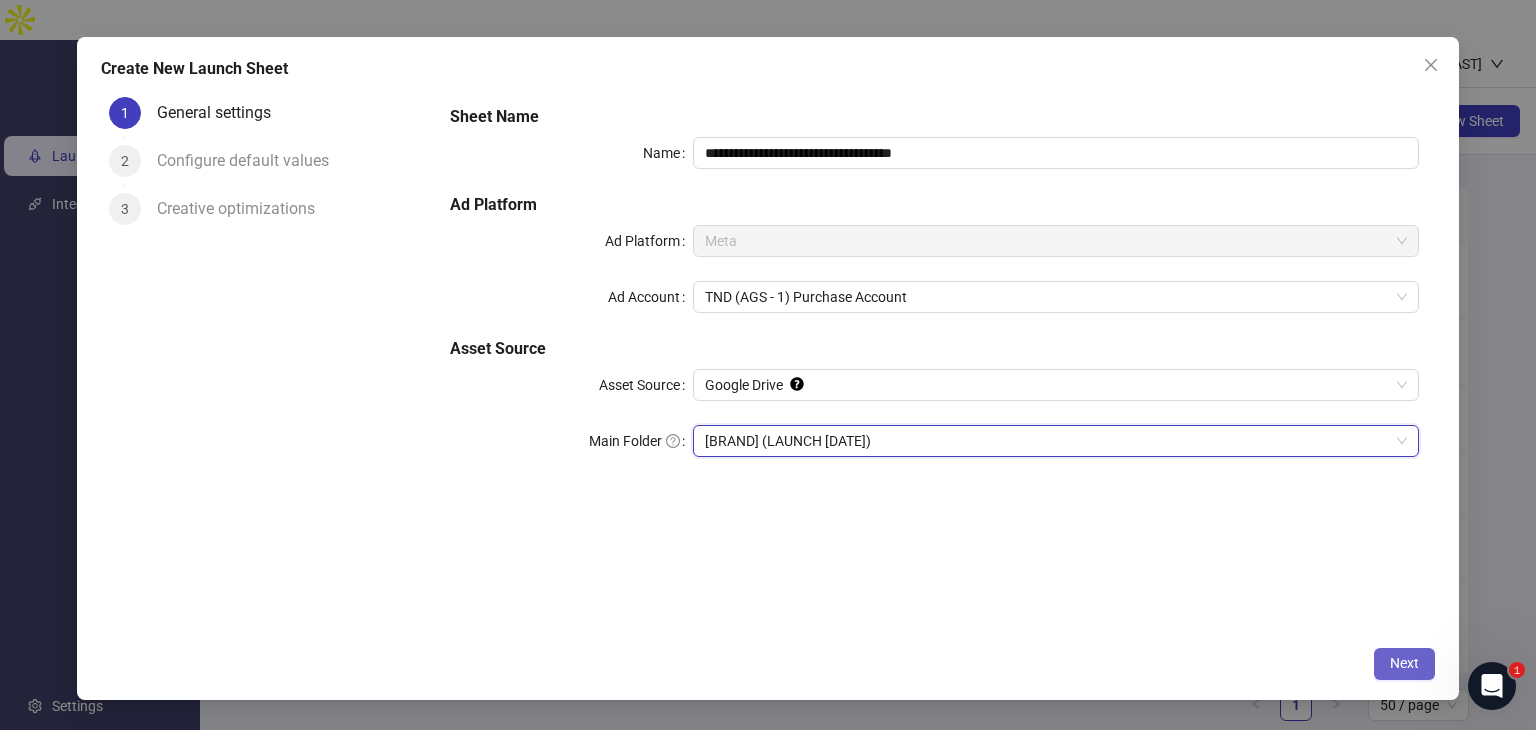 click on "Next" at bounding box center (1404, 663) 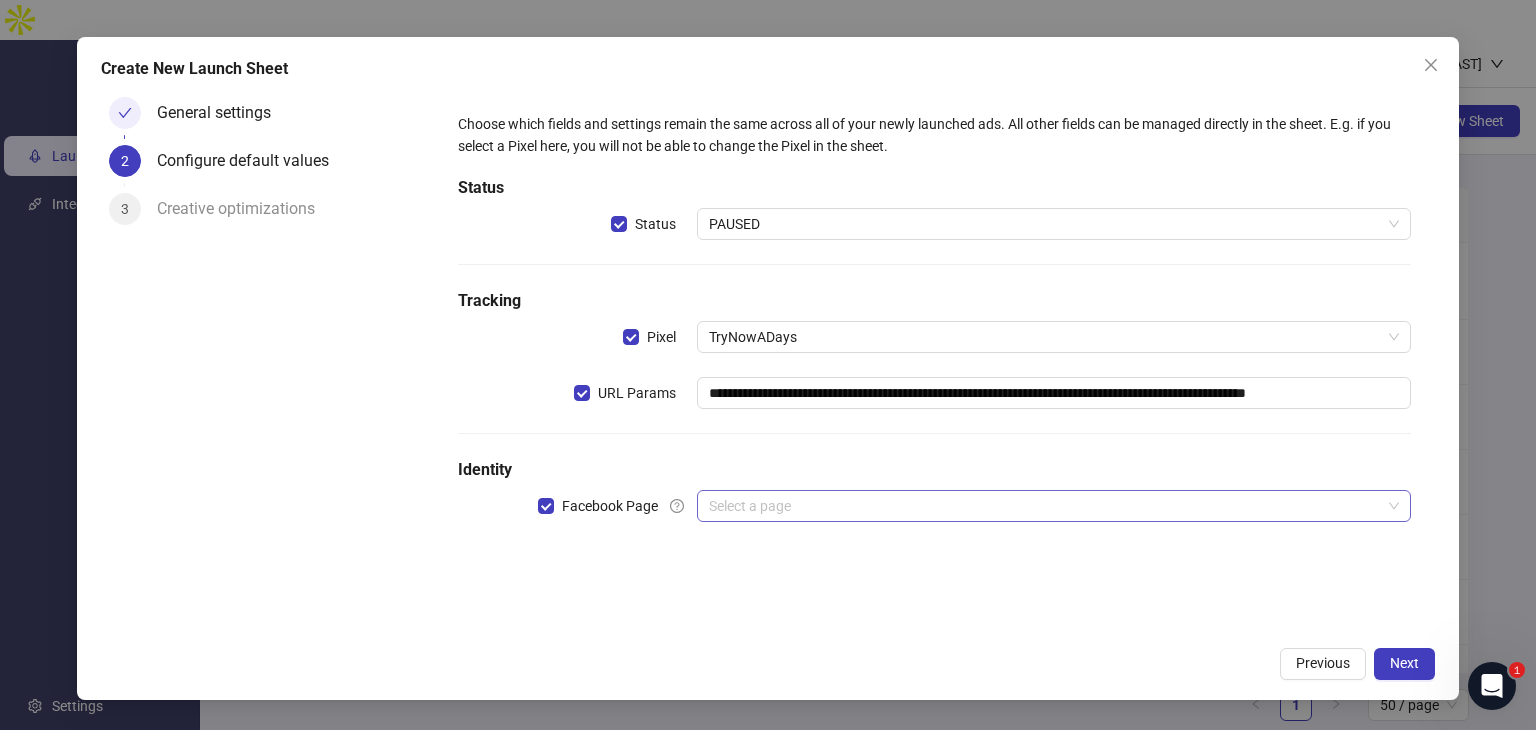 click at bounding box center (1045, 506) 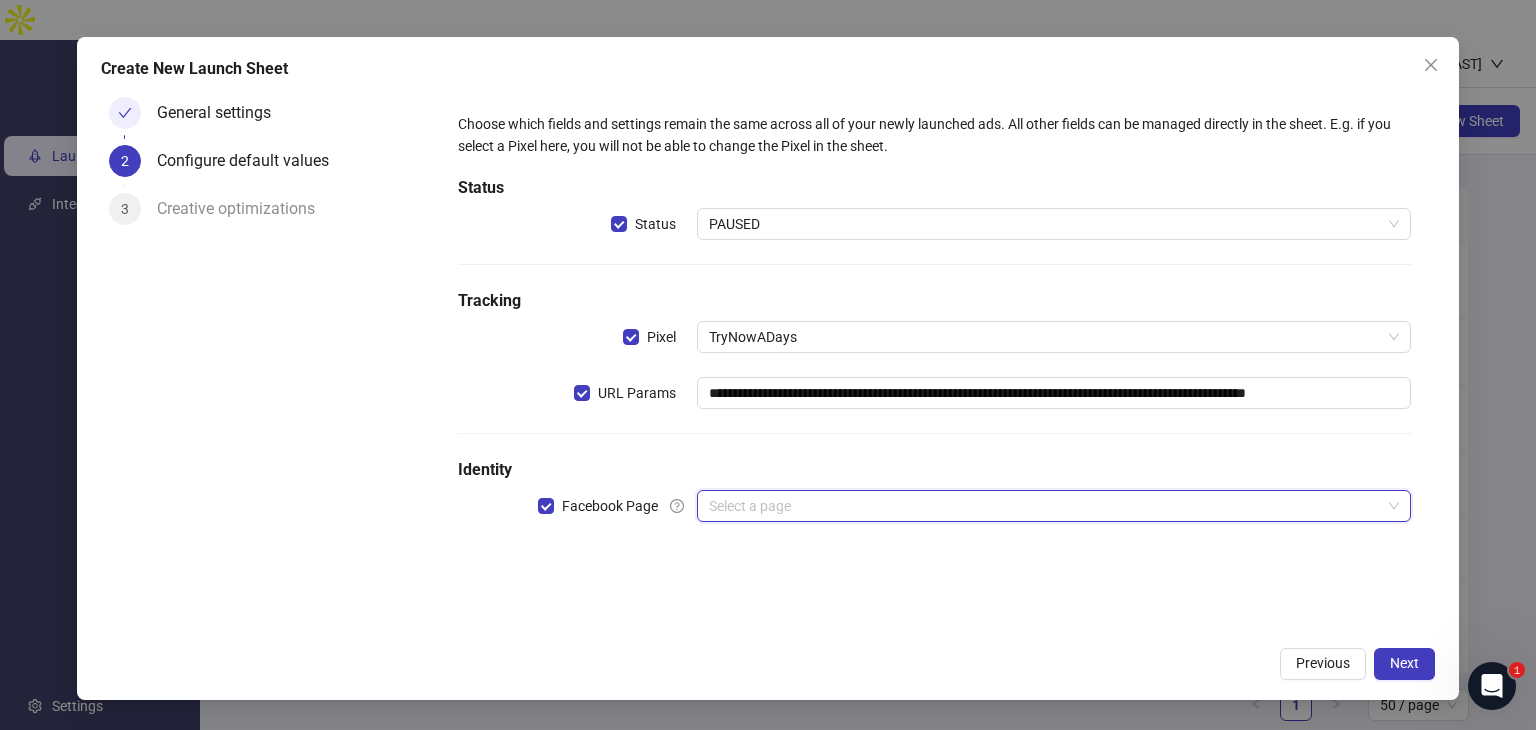 click at bounding box center (1045, 506) 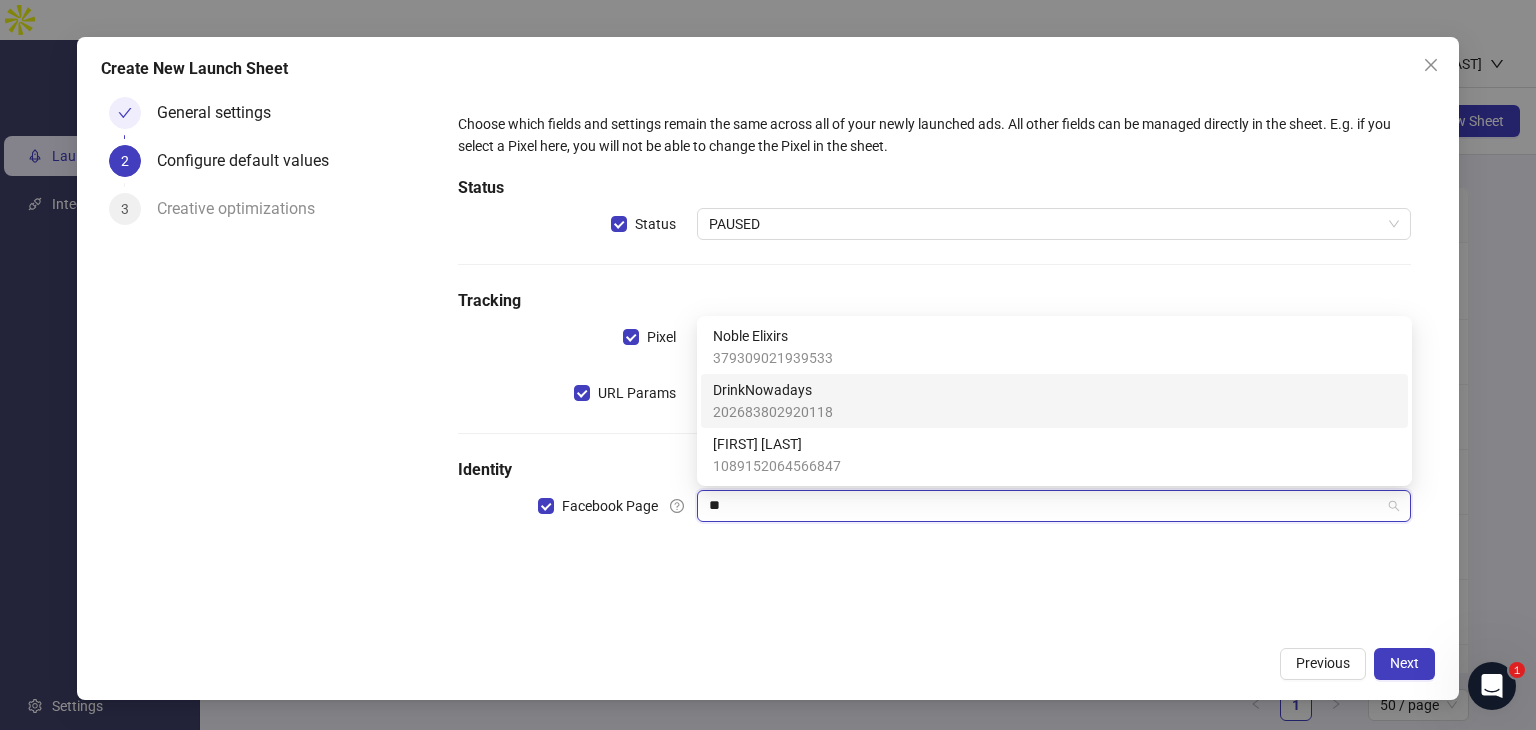 click on "DrinkNowadays" at bounding box center [773, 390] 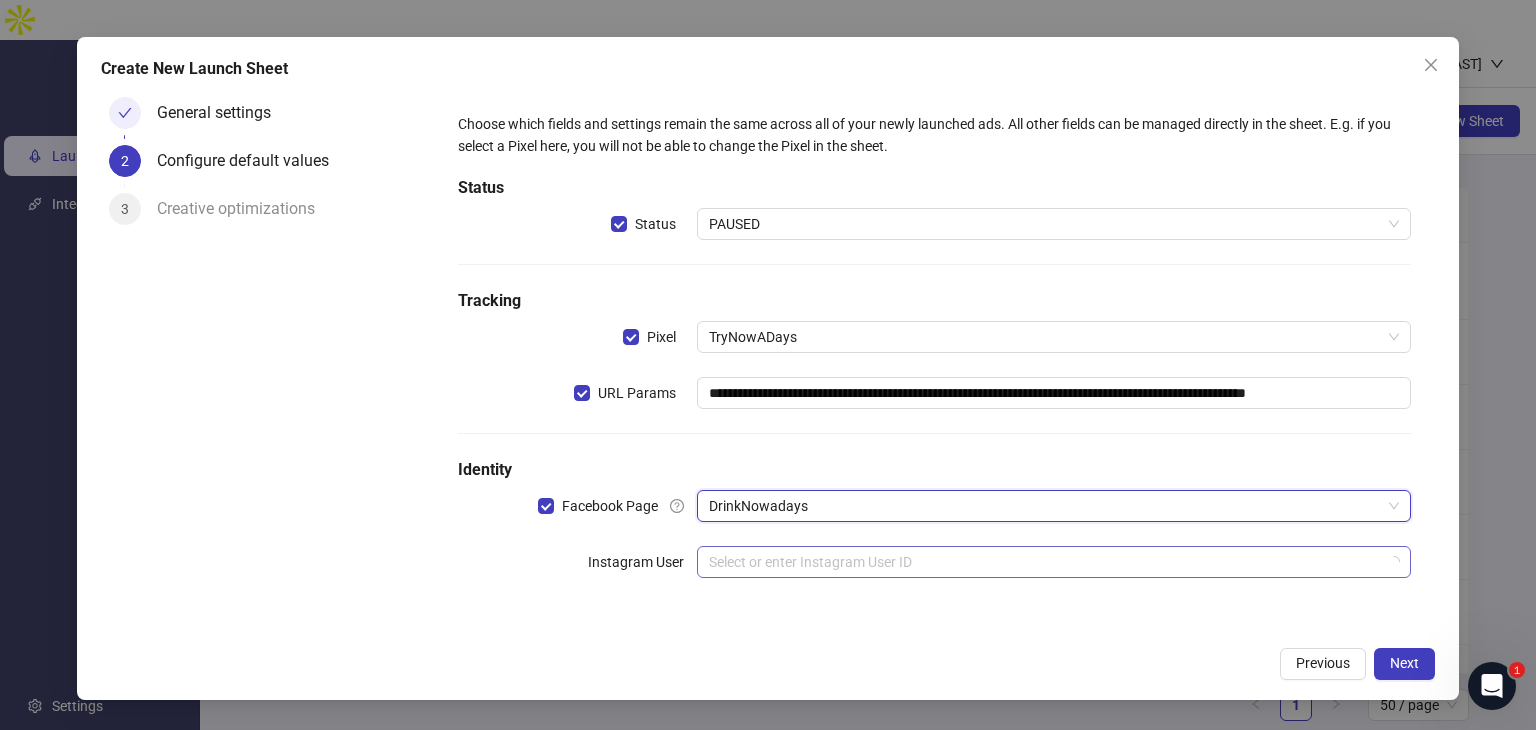 click at bounding box center (1045, 562) 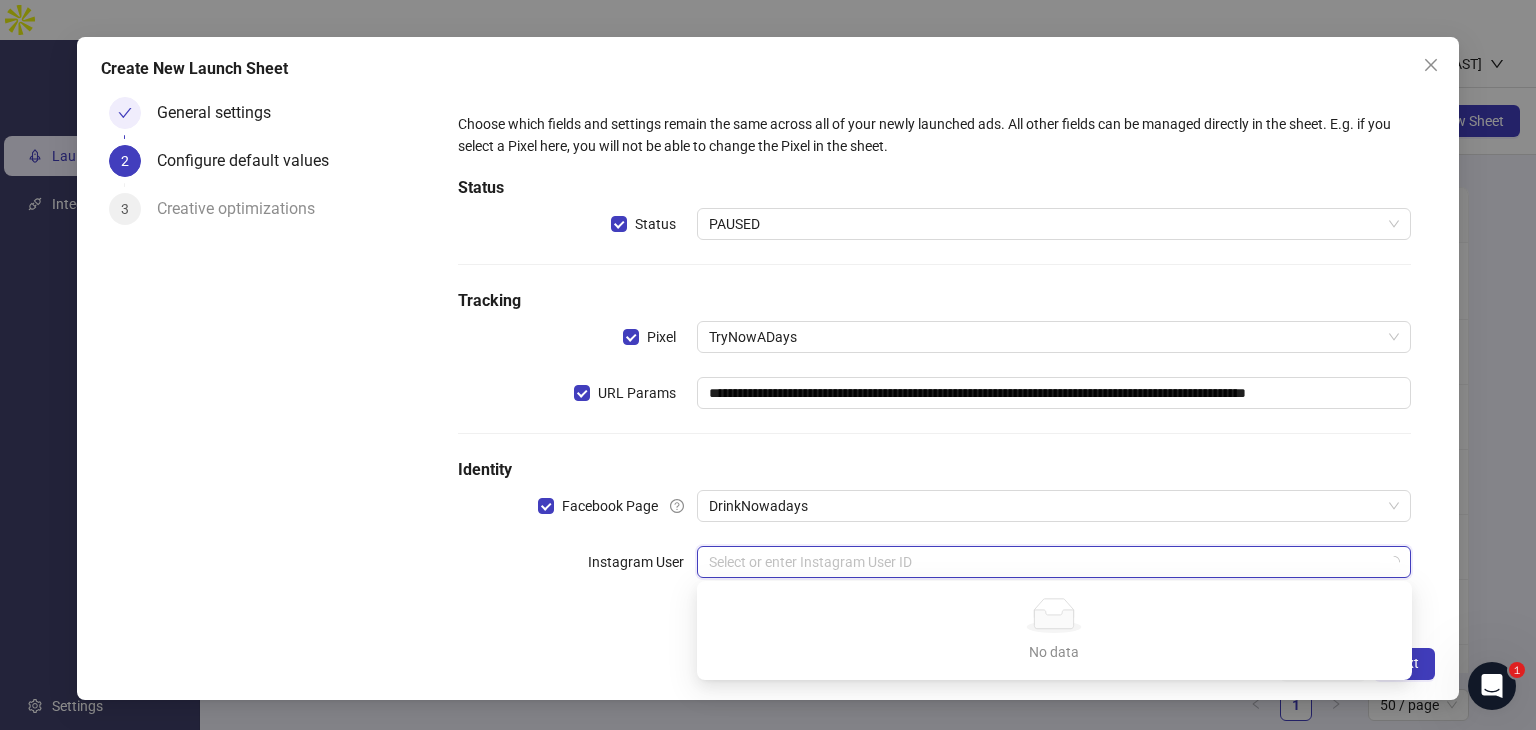 click on "**********" at bounding box center [934, 357] 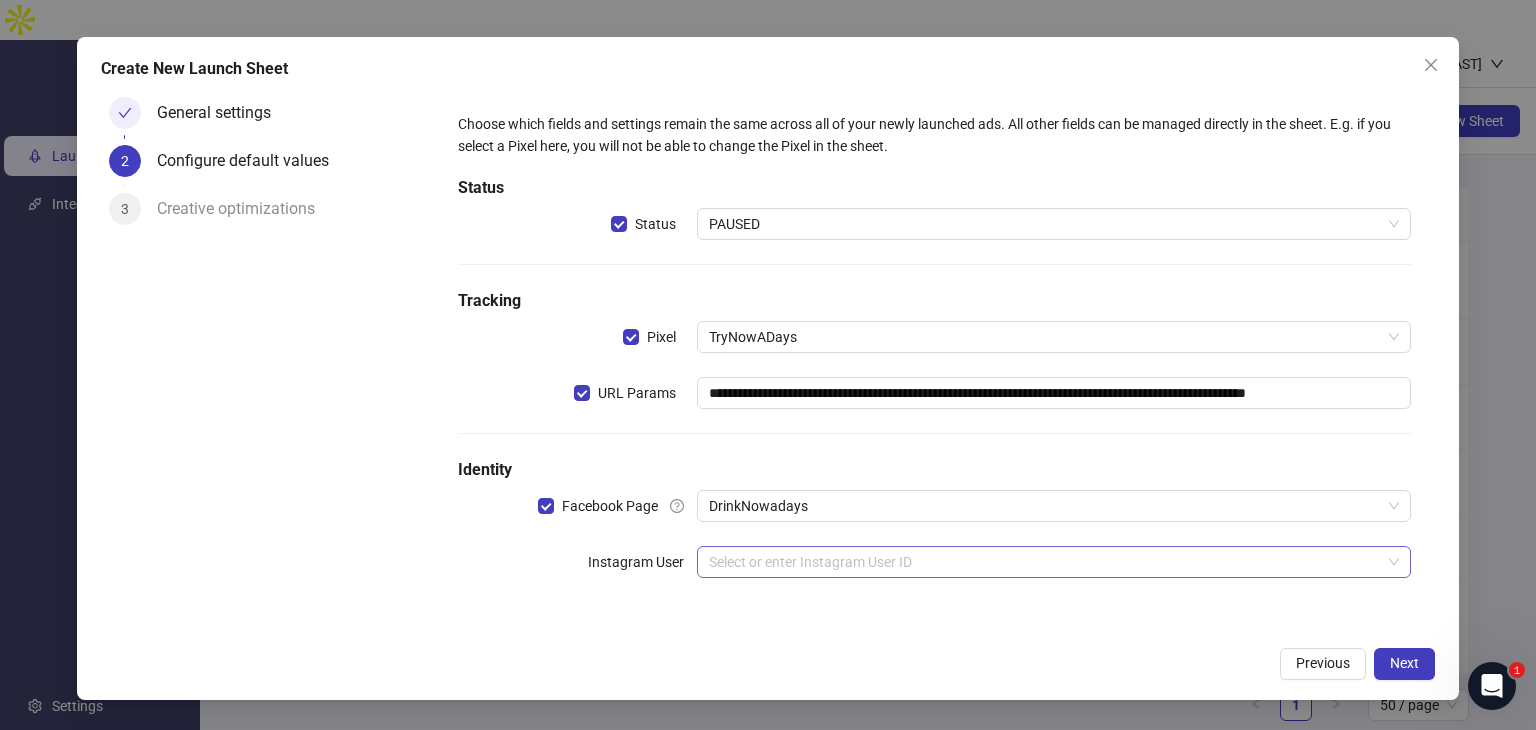click at bounding box center (1045, 562) 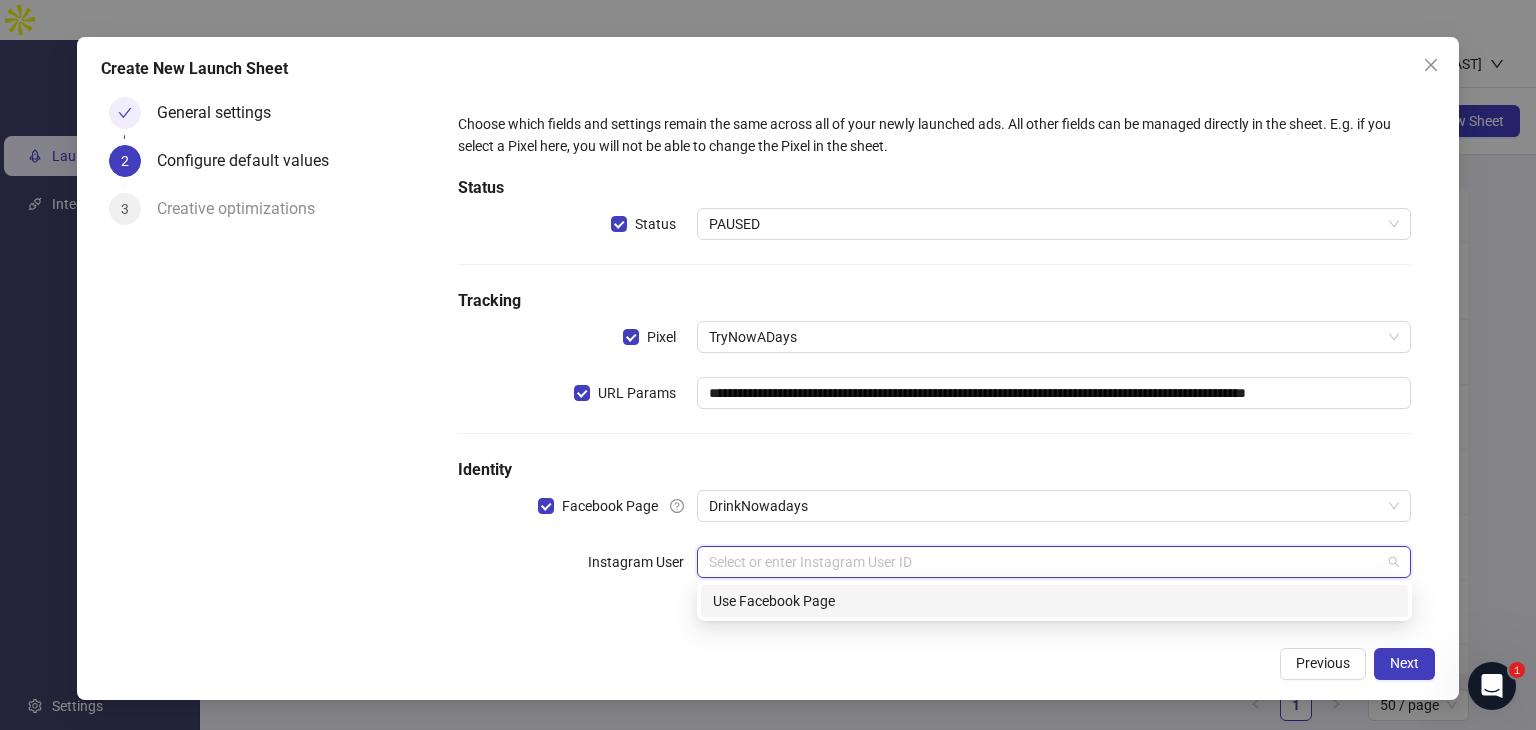 click on "Use Facebook Page" at bounding box center (1054, 601) 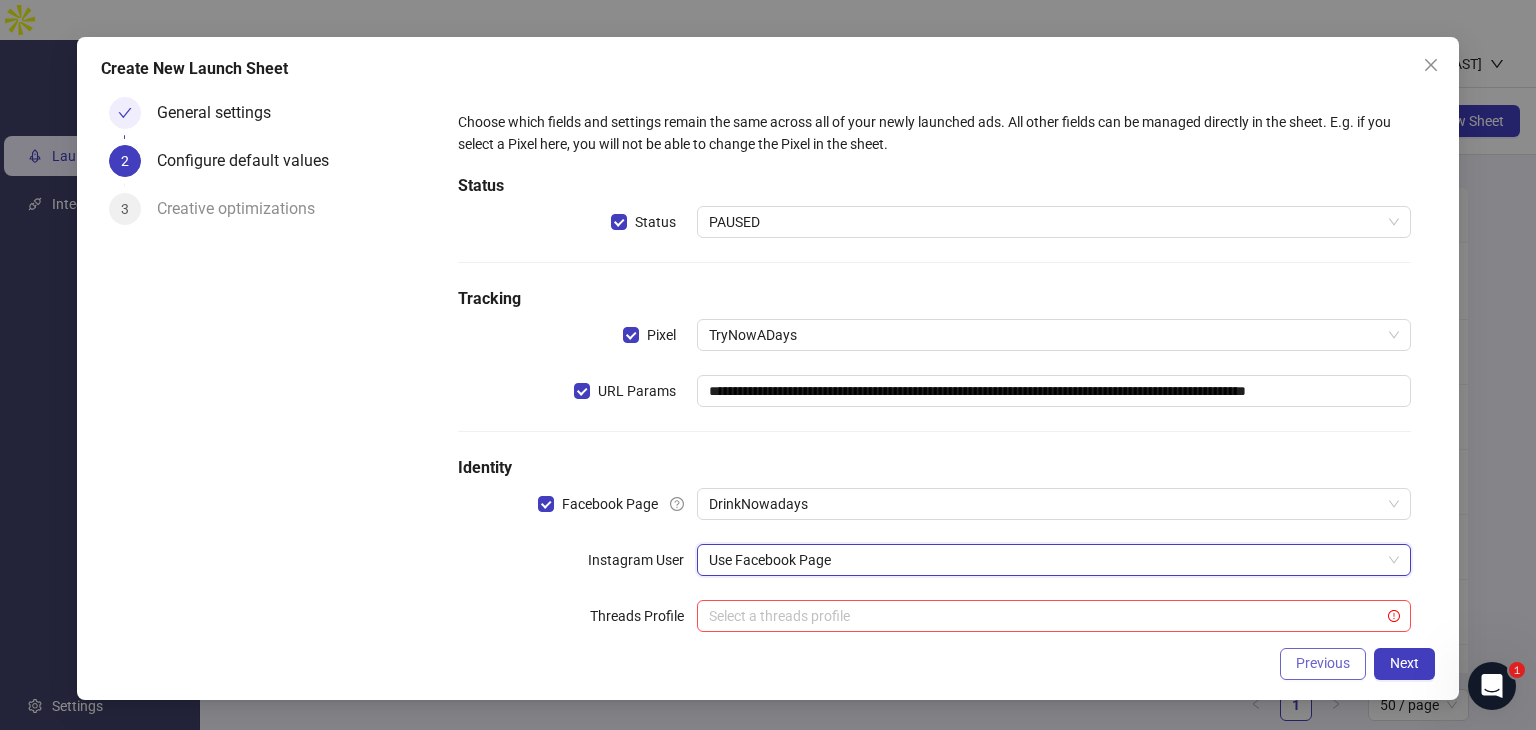 scroll, scrollTop: 46, scrollLeft: 0, axis: vertical 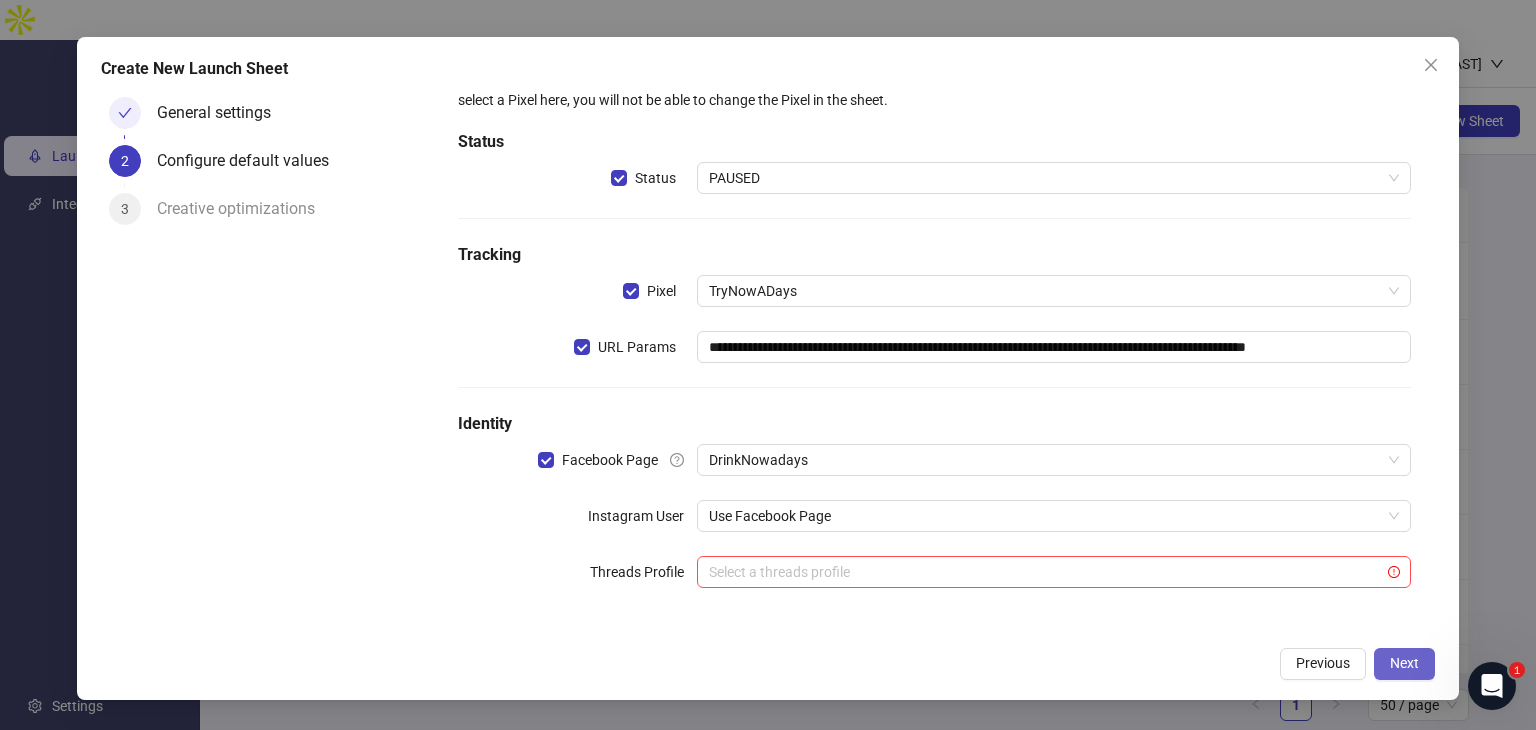 click on "Next" at bounding box center [1404, 663] 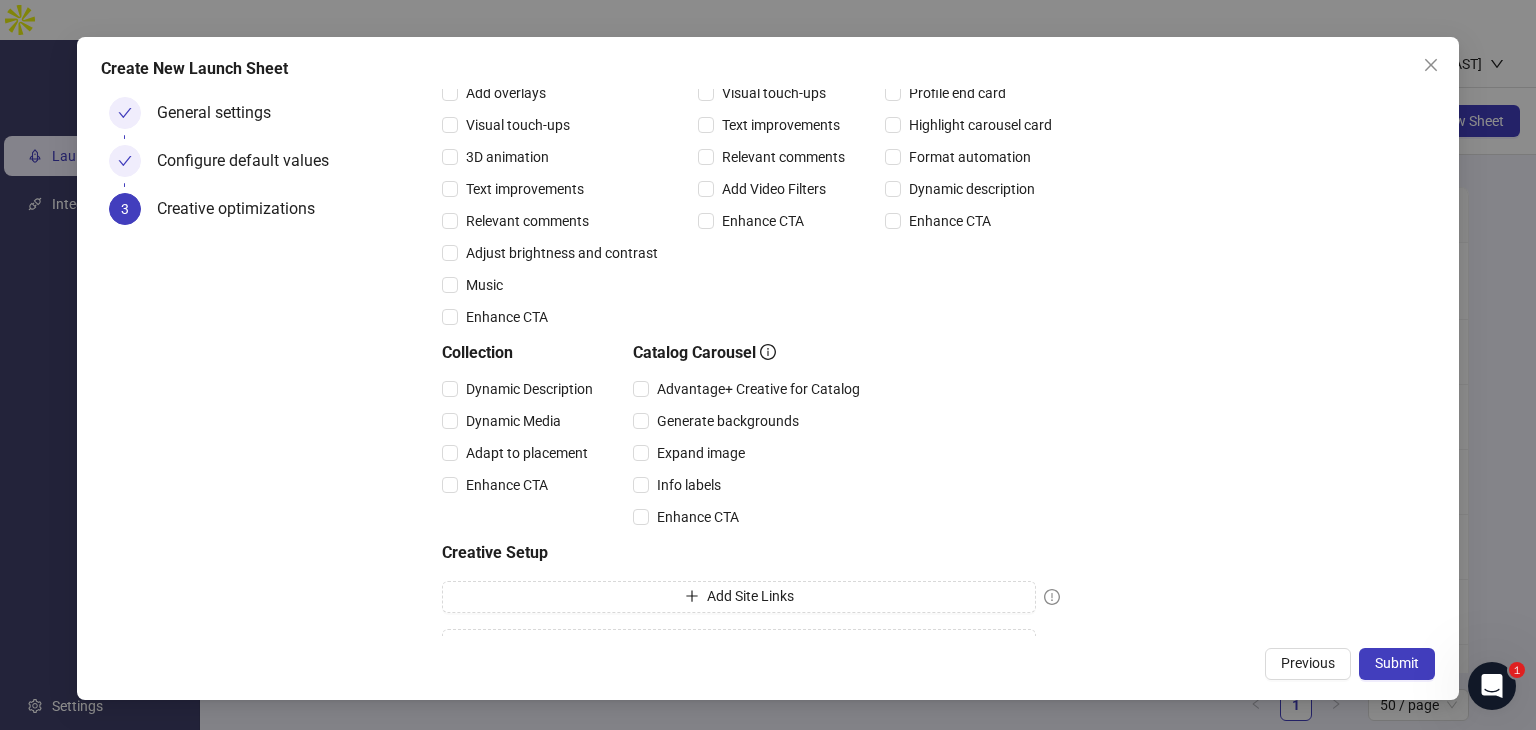 scroll, scrollTop: 281, scrollLeft: 0, axis: vertical 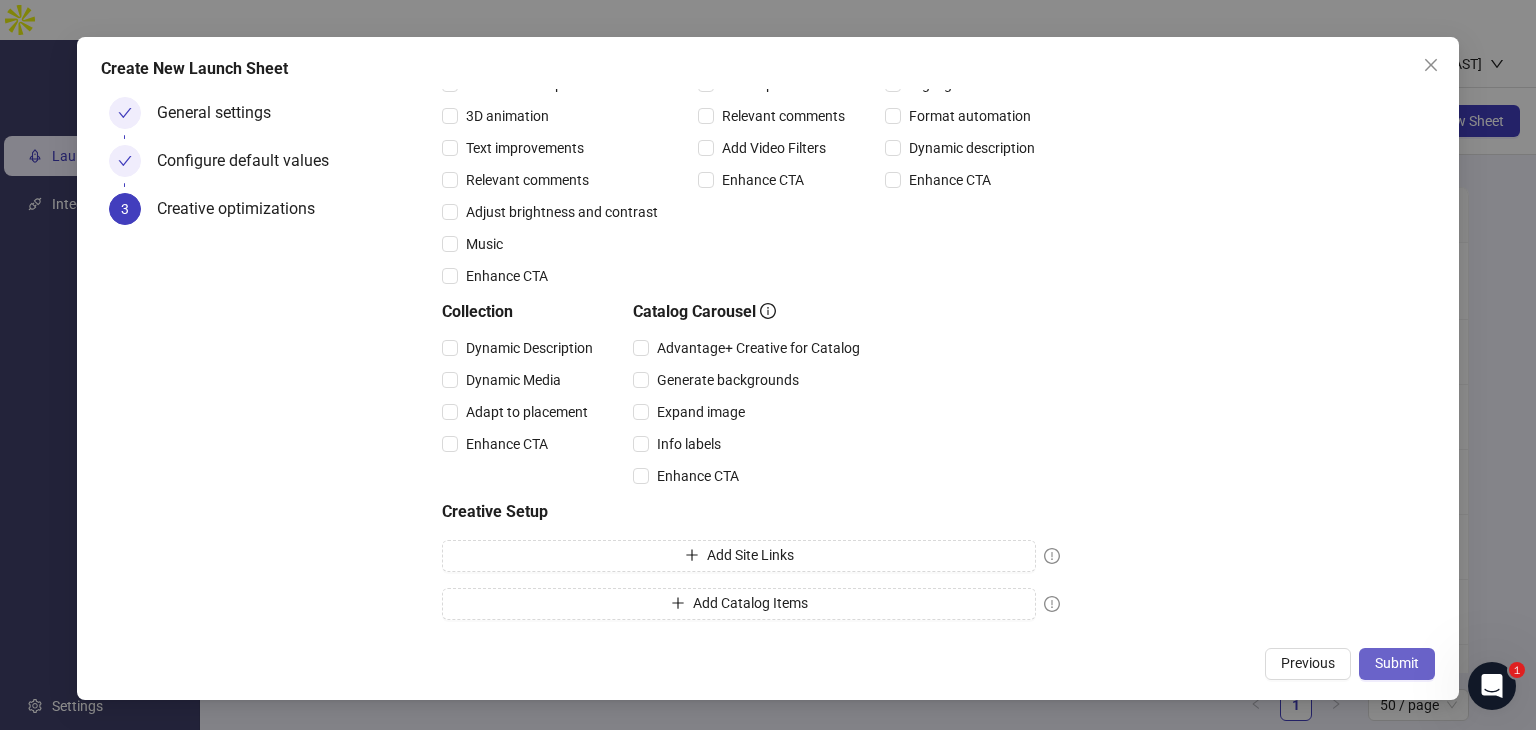 click on "Submit" at bounding box center (1397, 664) 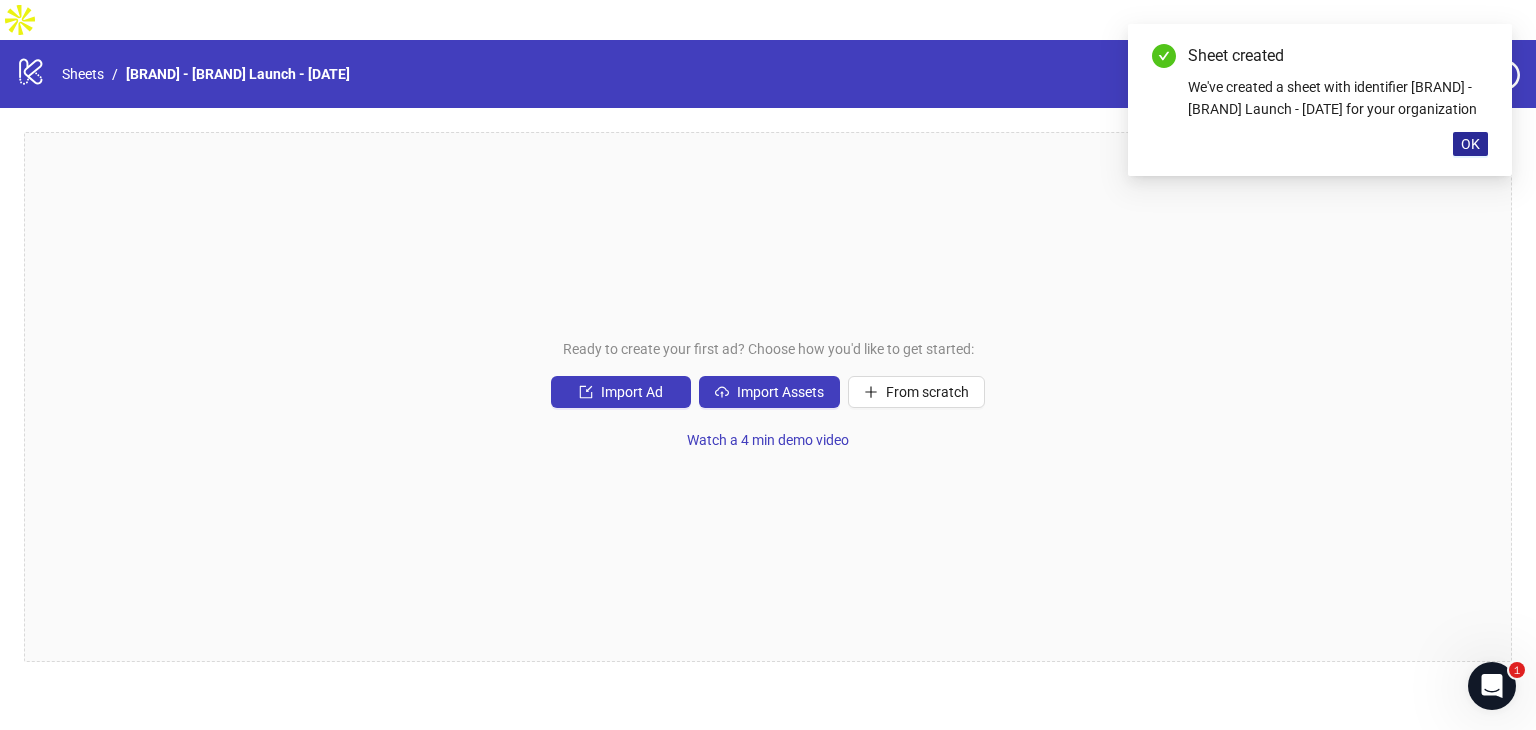 click on "OK" at bounding box center (1470, 144) 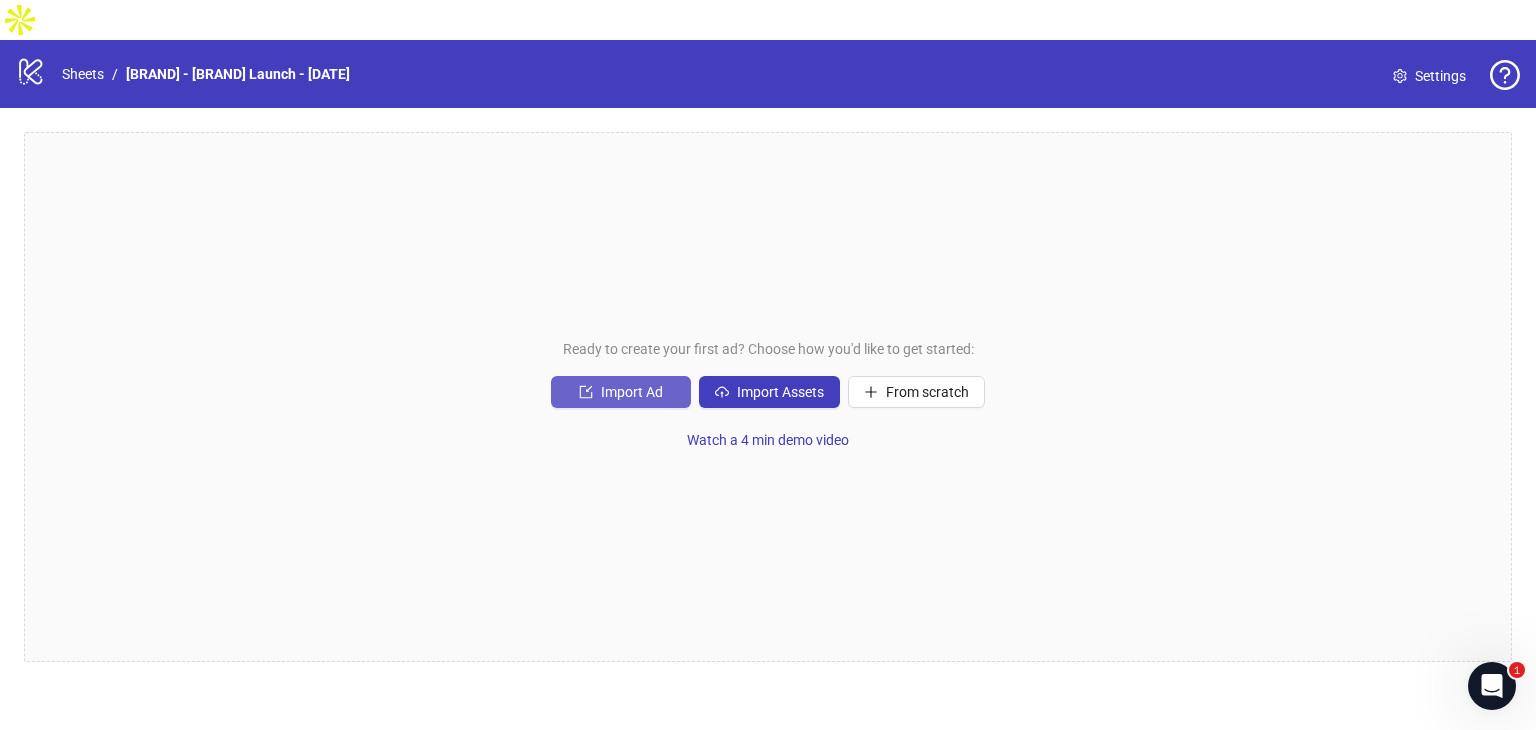 click on "Import Ad" at bounding box center [632, 392] 